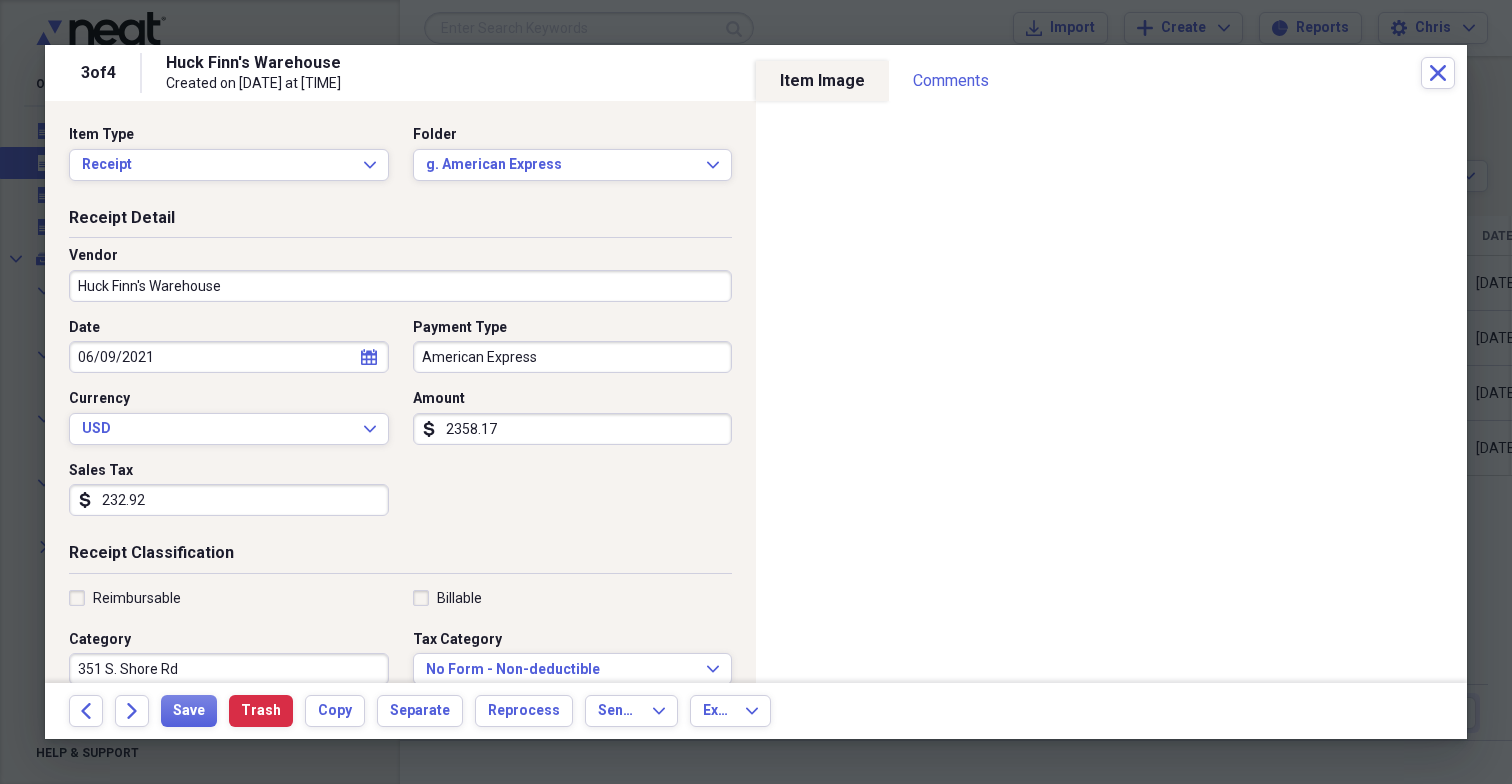 scroll, scrollTop: 0, scrollLeft: 0, axis: both 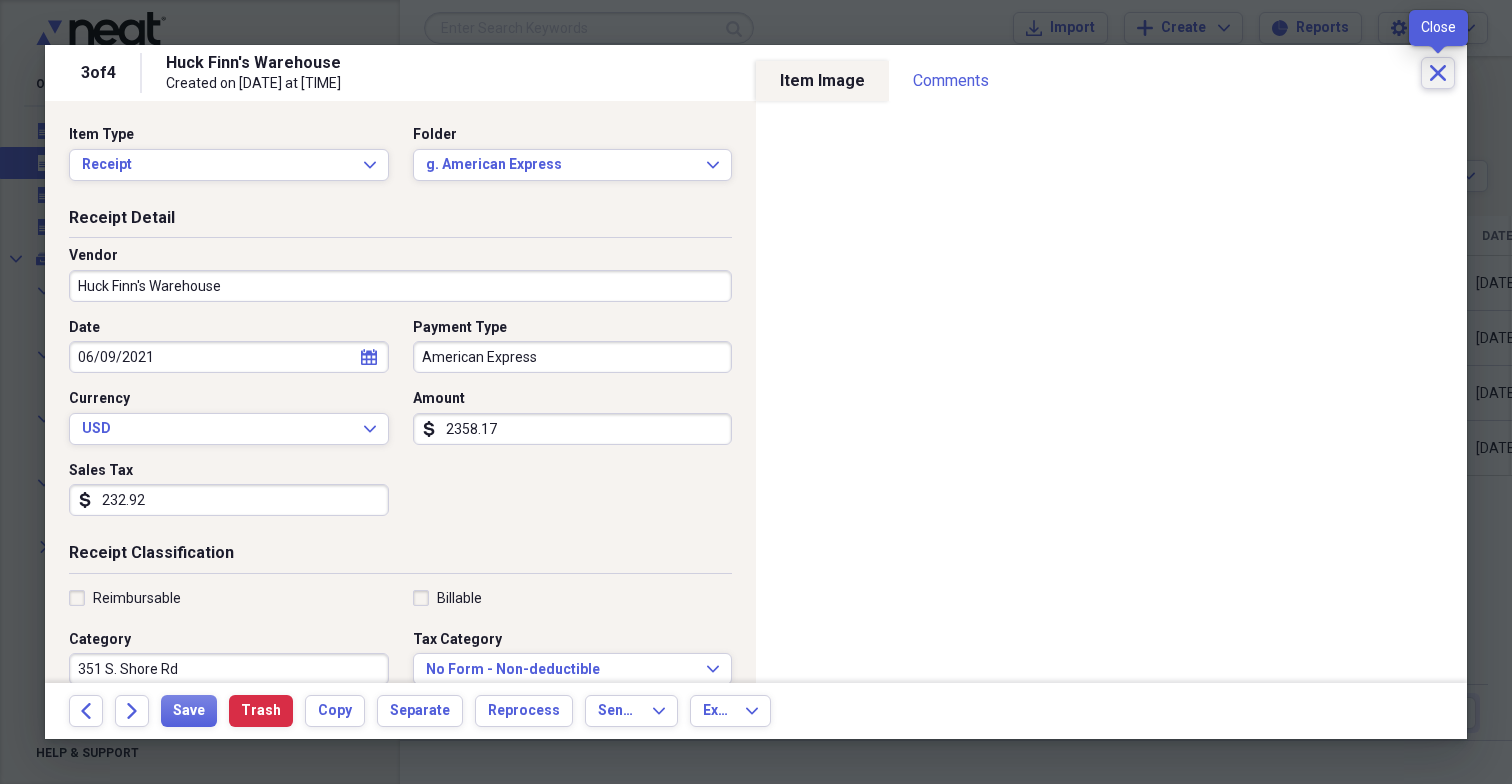 click on "Close" 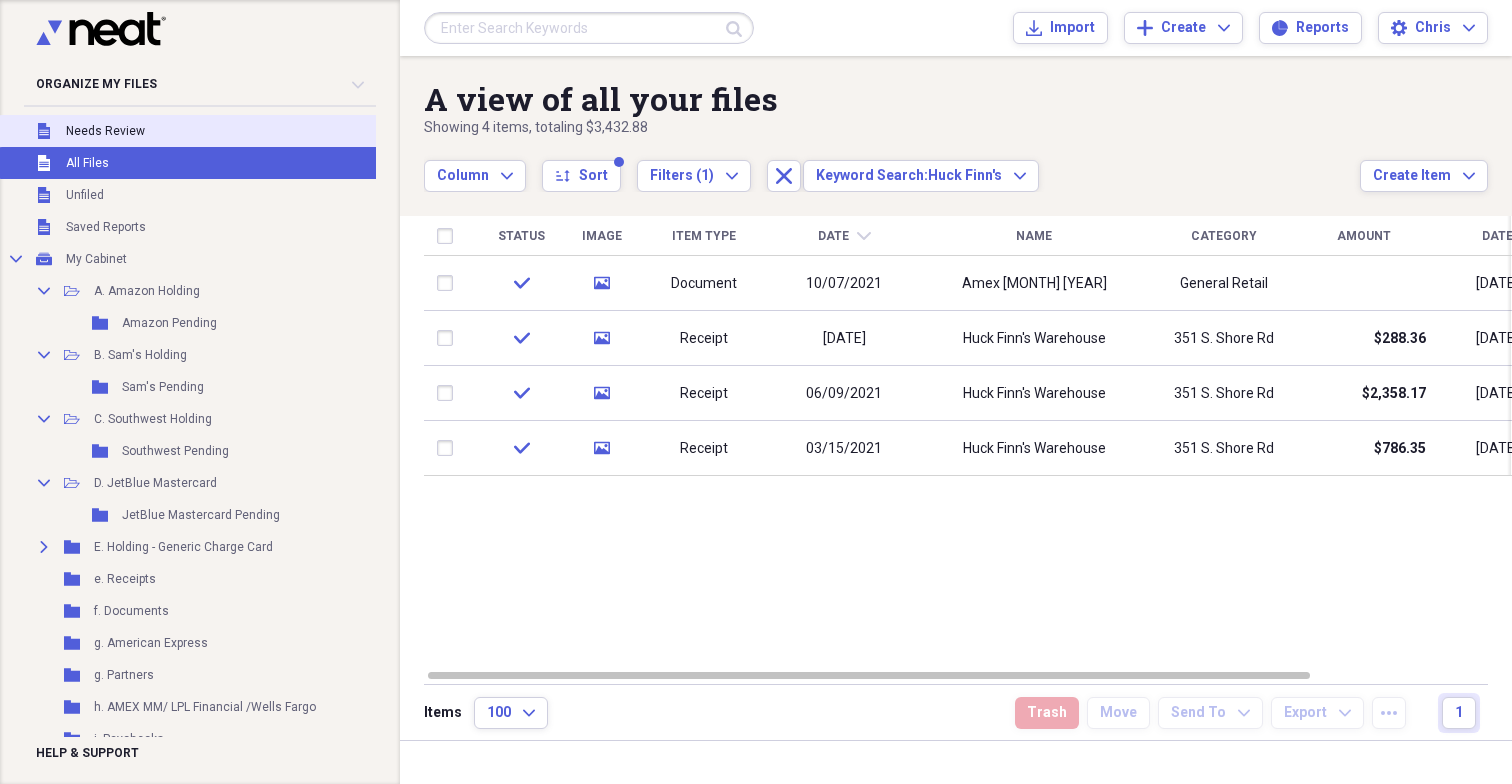 click on "Needs Review" at bounding box center [105, 131] 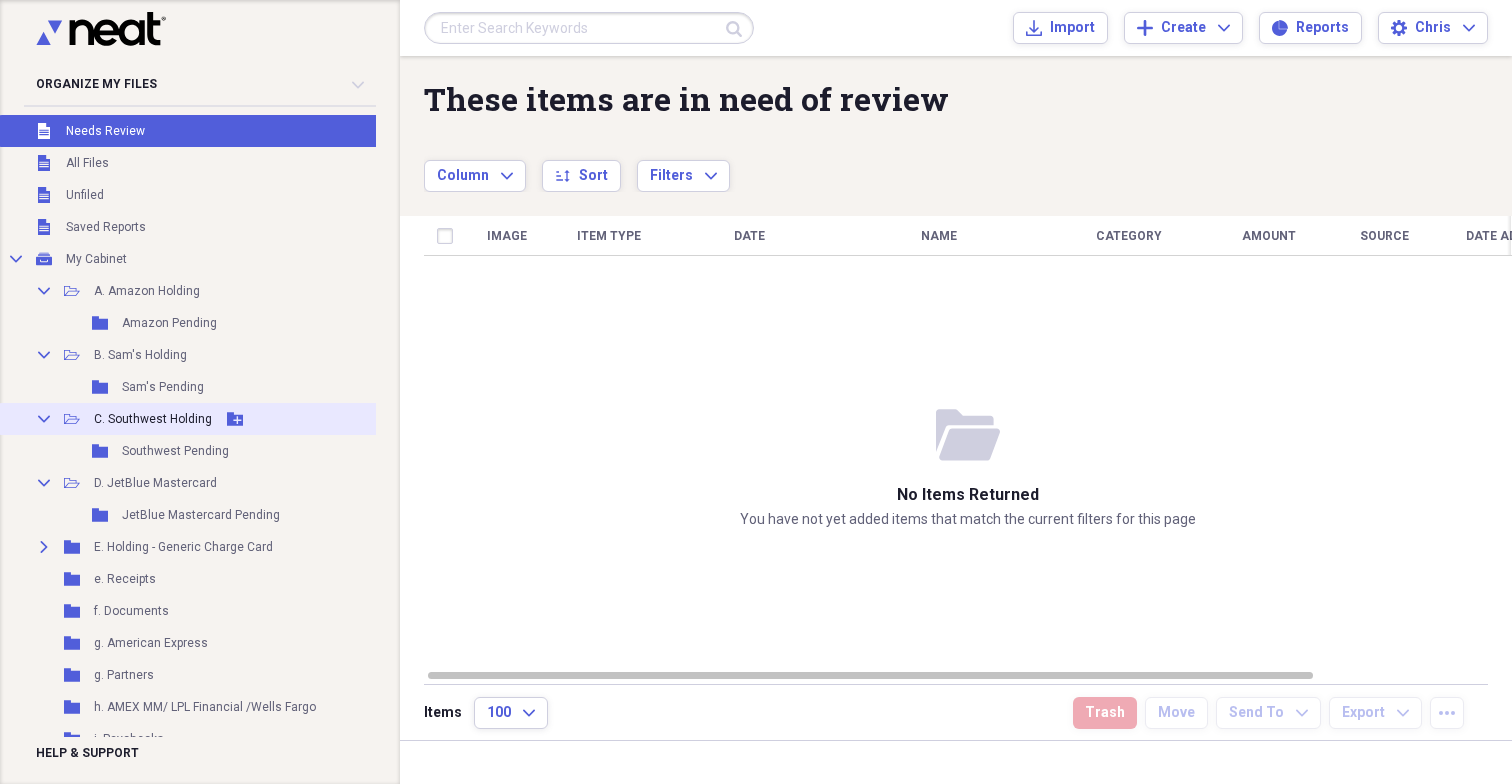 click on "C. Southwest Holding" at bounding box center (153, 419) 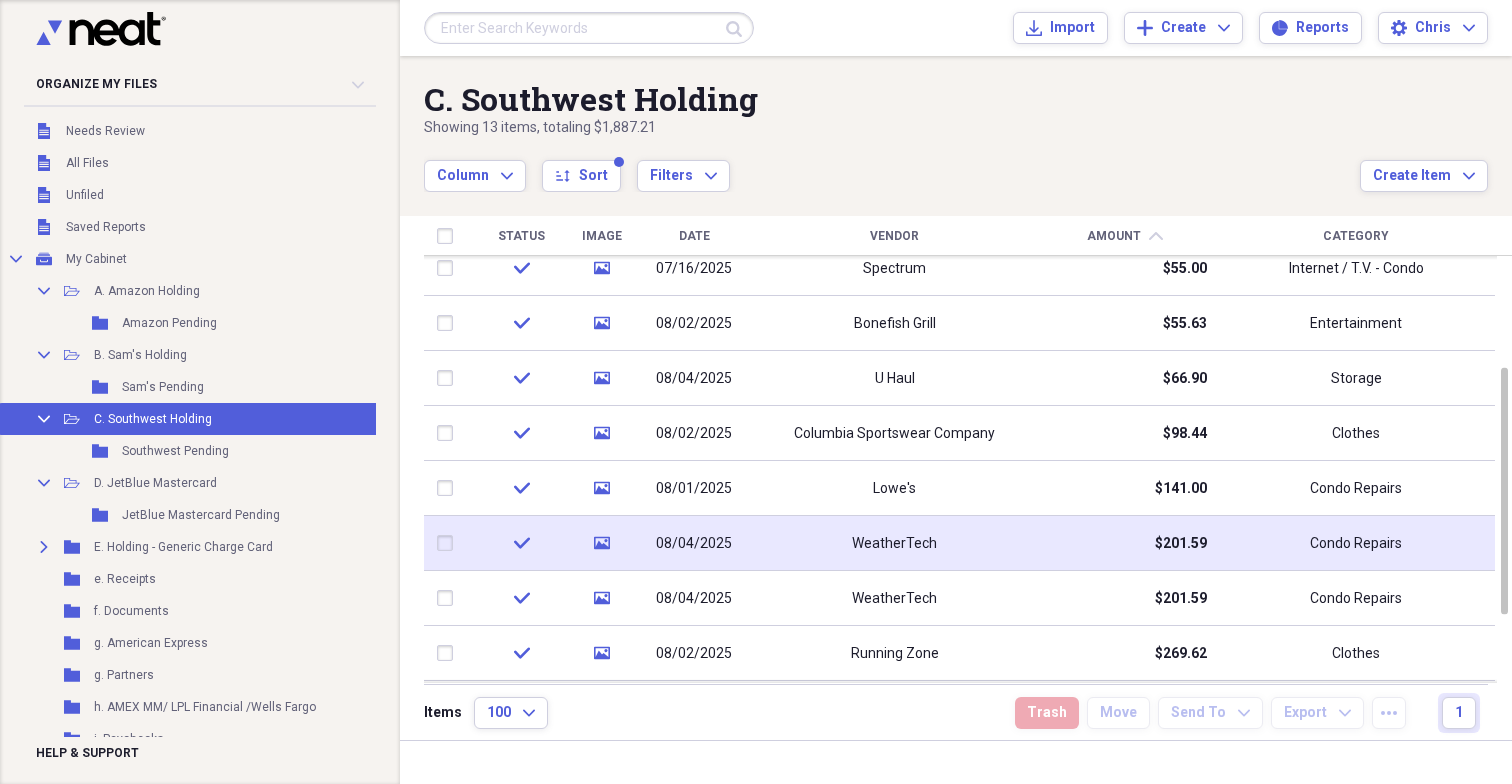 click 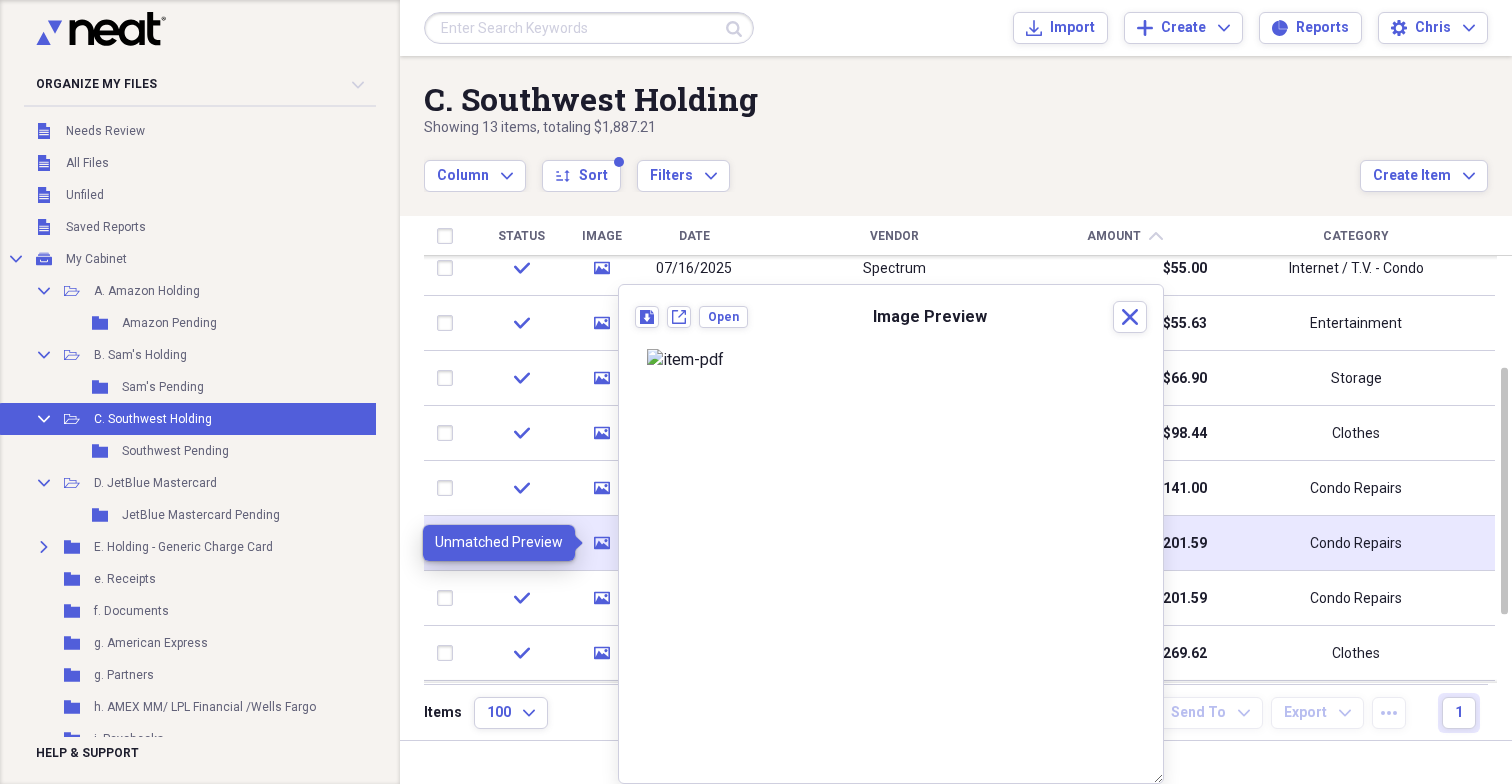 click 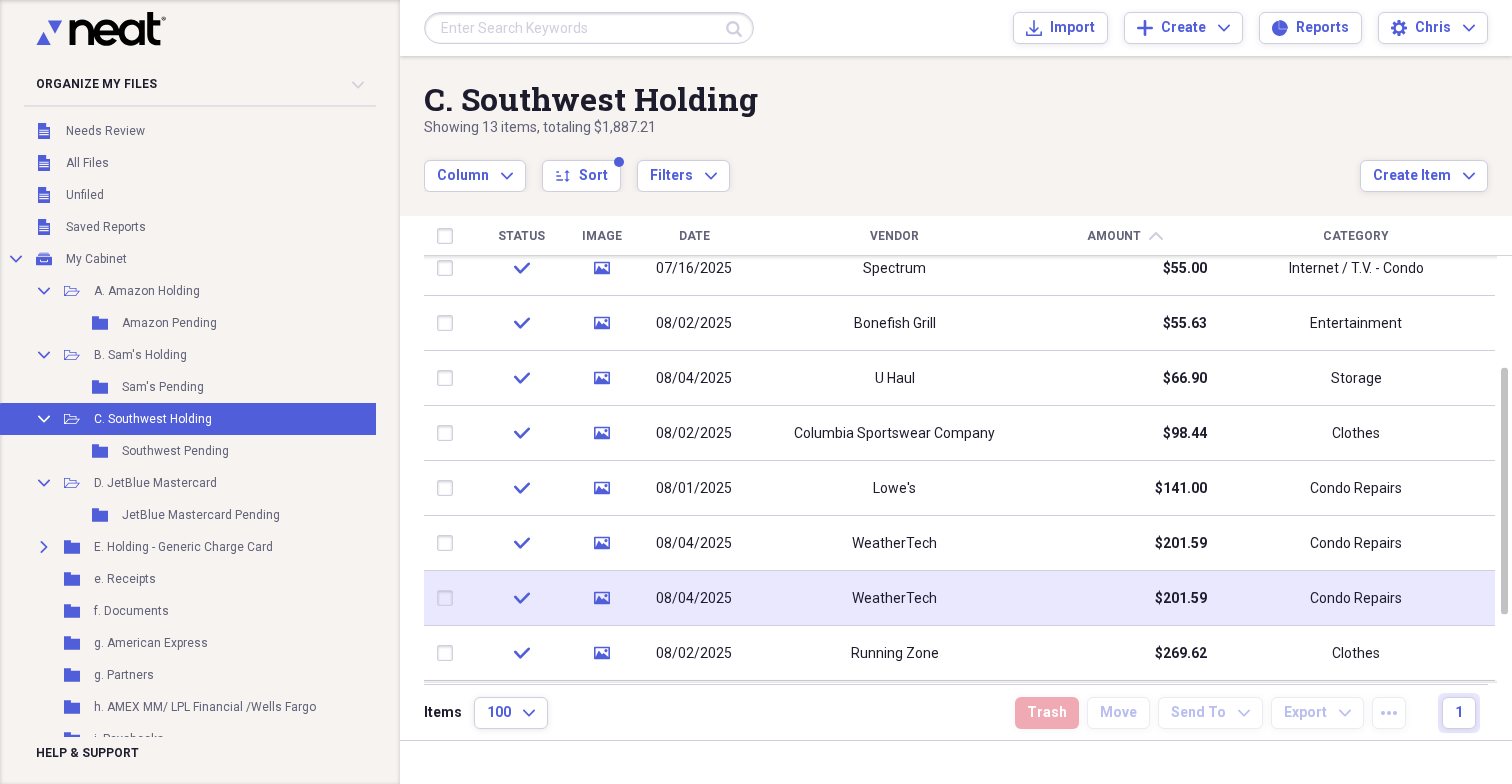 click 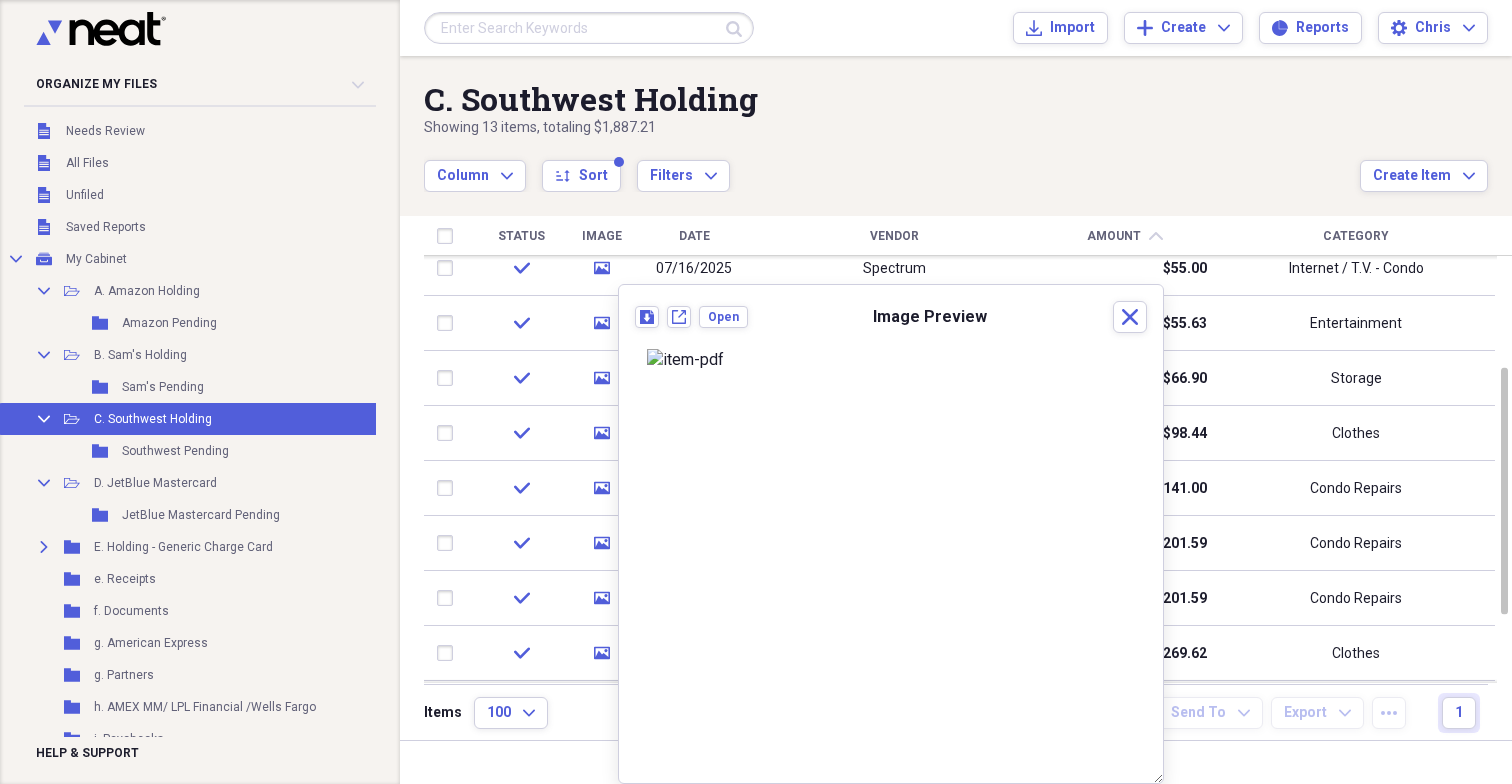 scroll, scrollTop: 0, scrollLeft: 0, axis: both 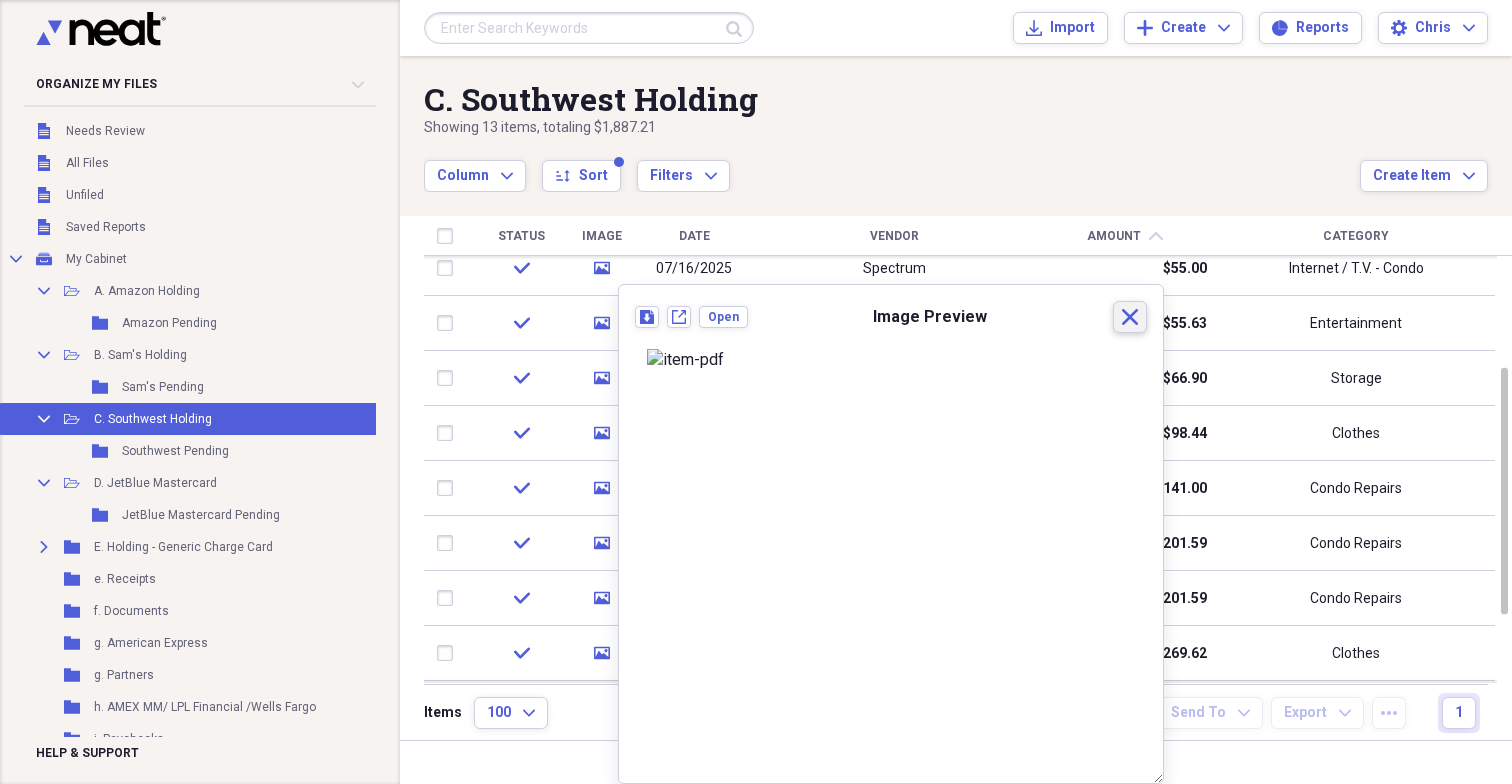 click on "Close" 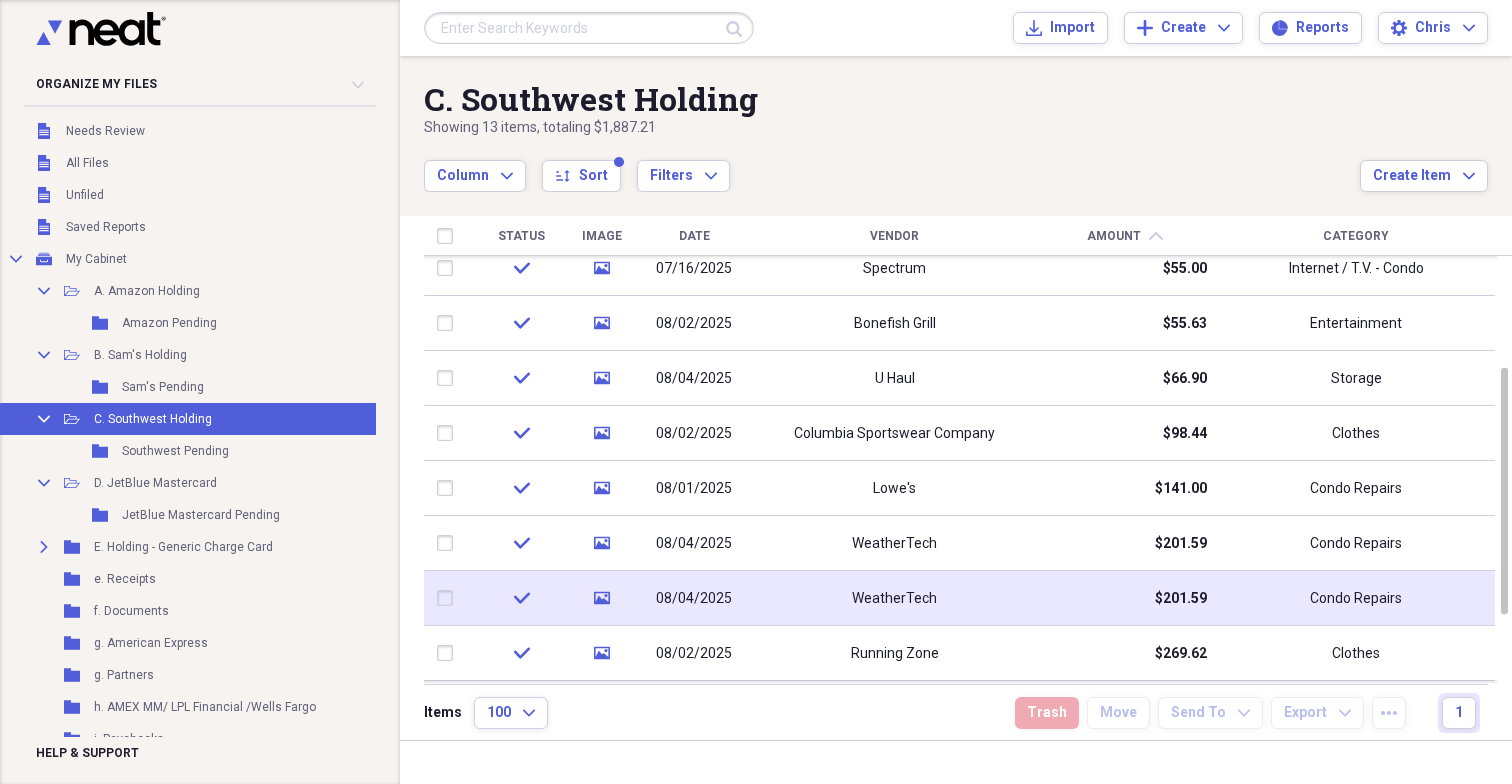 click at bounding box center (449, 598) 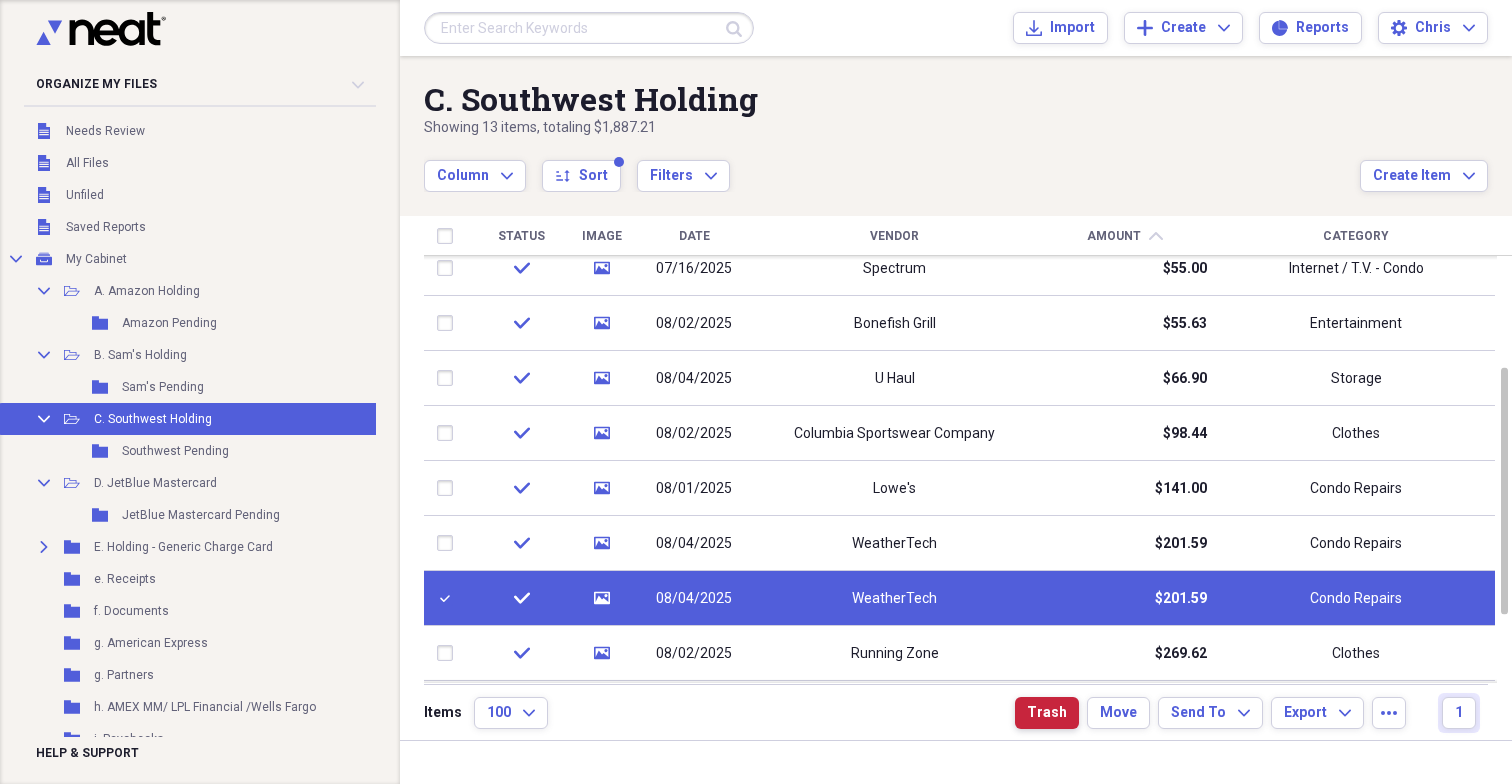 click on "Trash" at bounding box center [1047, 713] 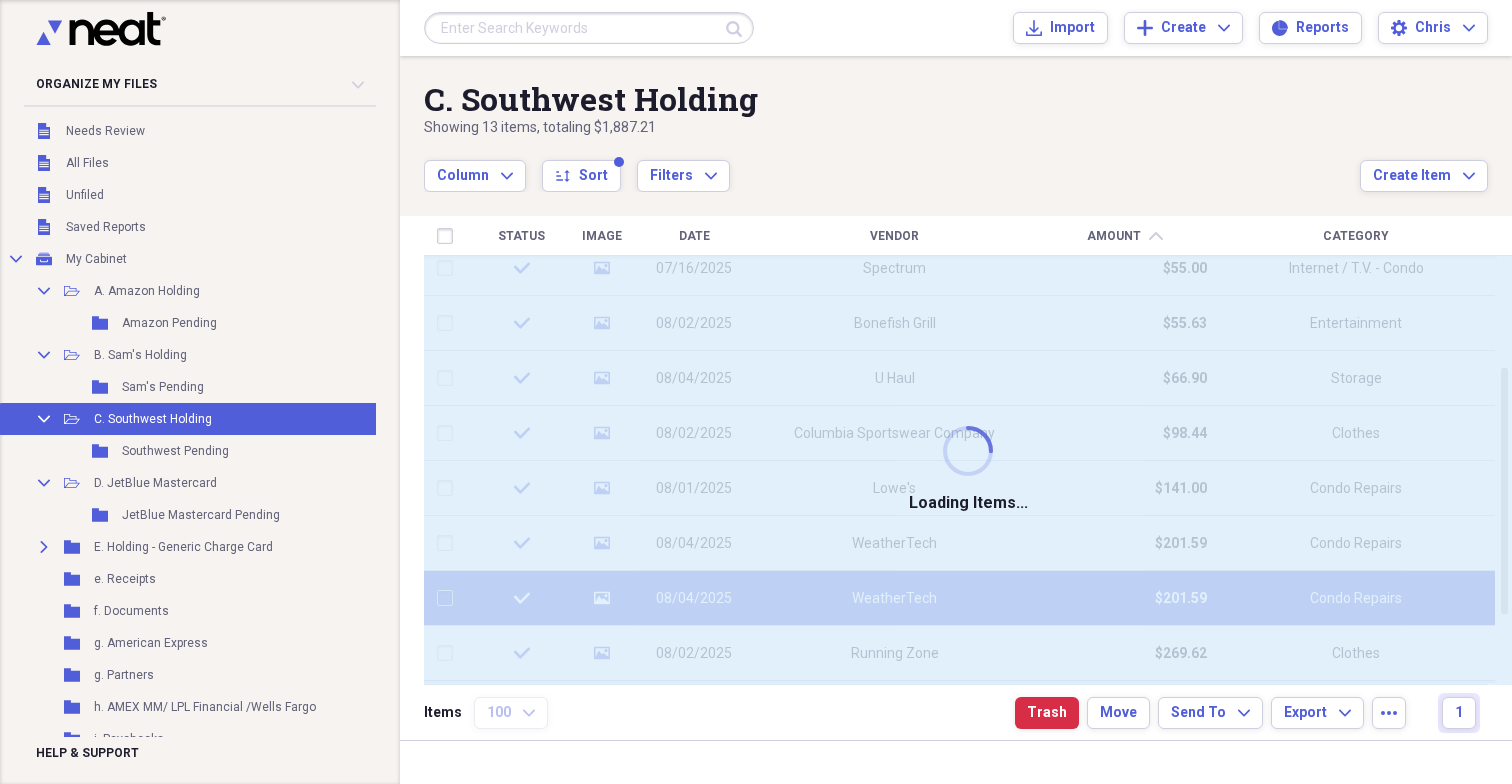 checkbox on "false" 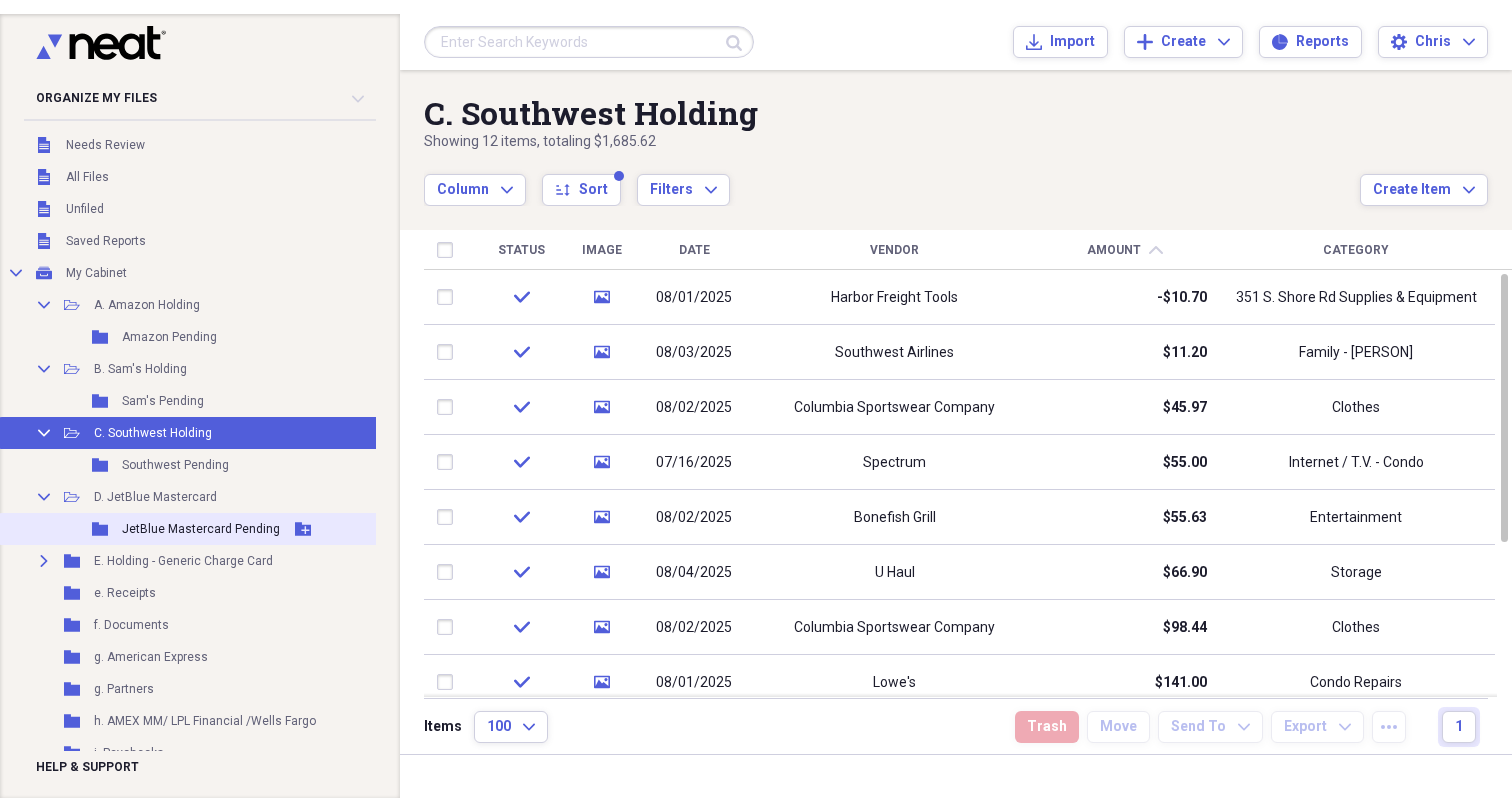 scroll, scrollTop: 0, scrollLeft: 0, axis: both 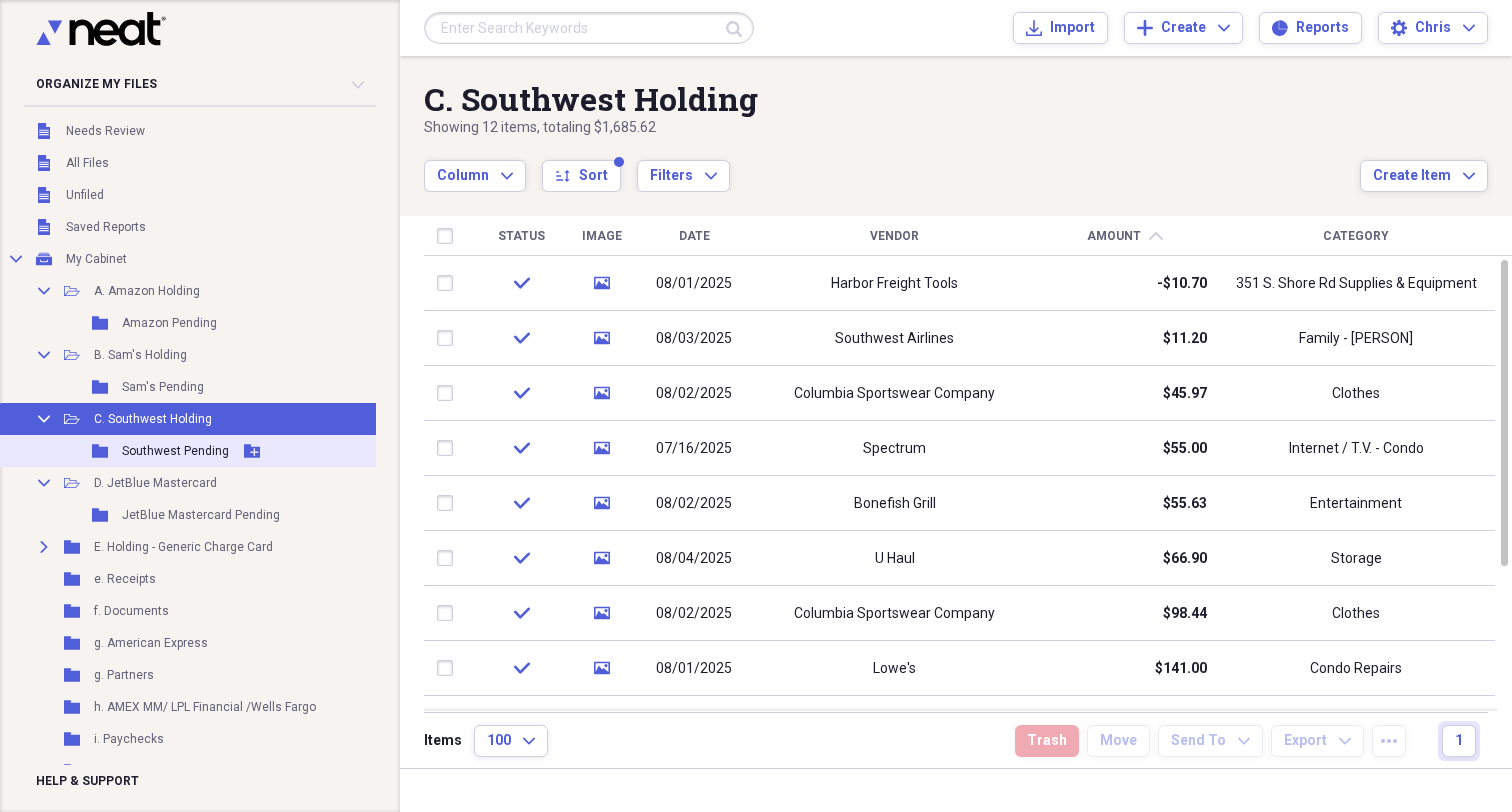 click on "Southwest Pending" at bounding box center (175, 451) 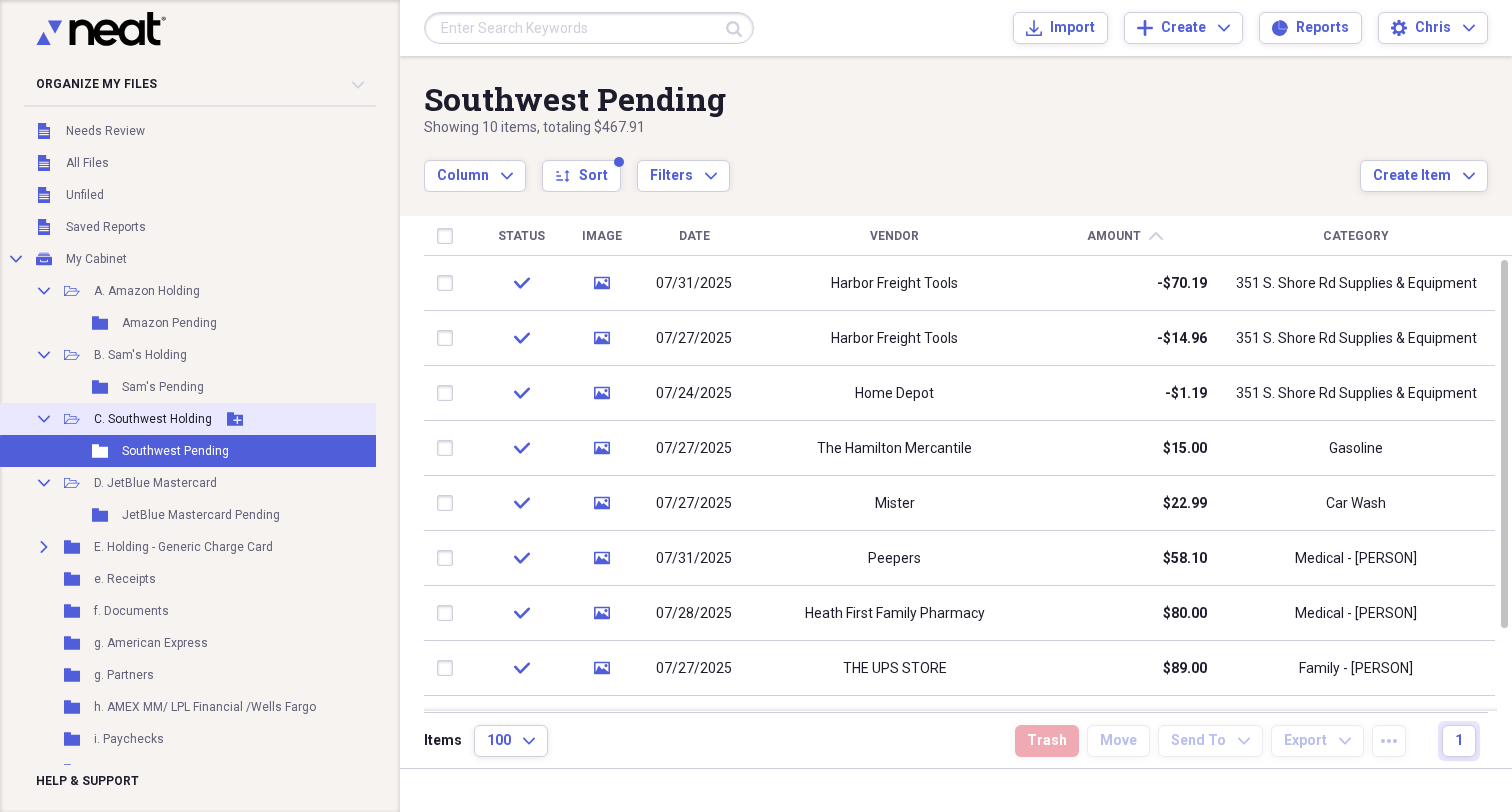 click on "C. Southwest Holding" at bounding box center (153, 419) 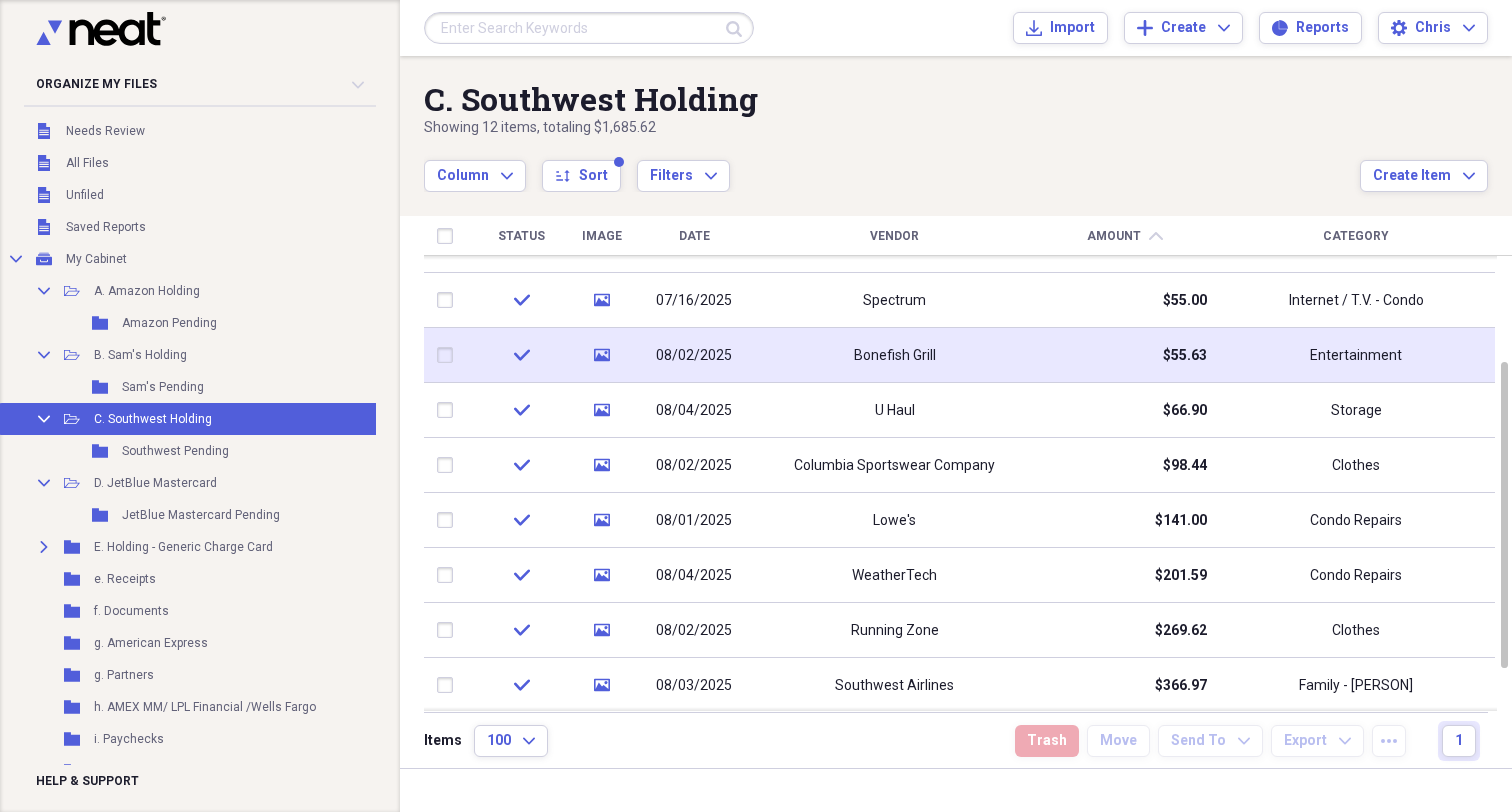 click at bounding box center [449, 355] 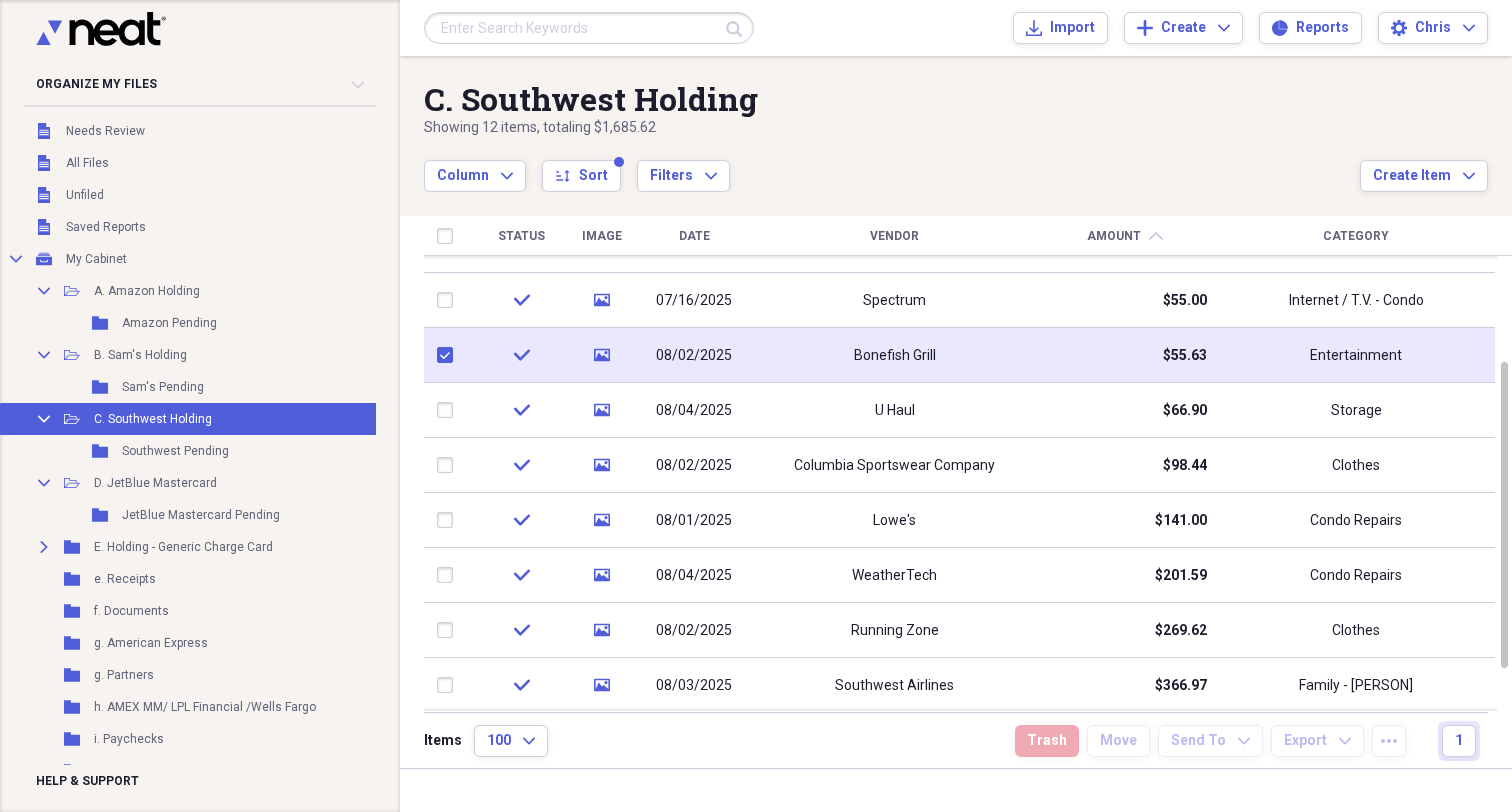 checkbox on "true" 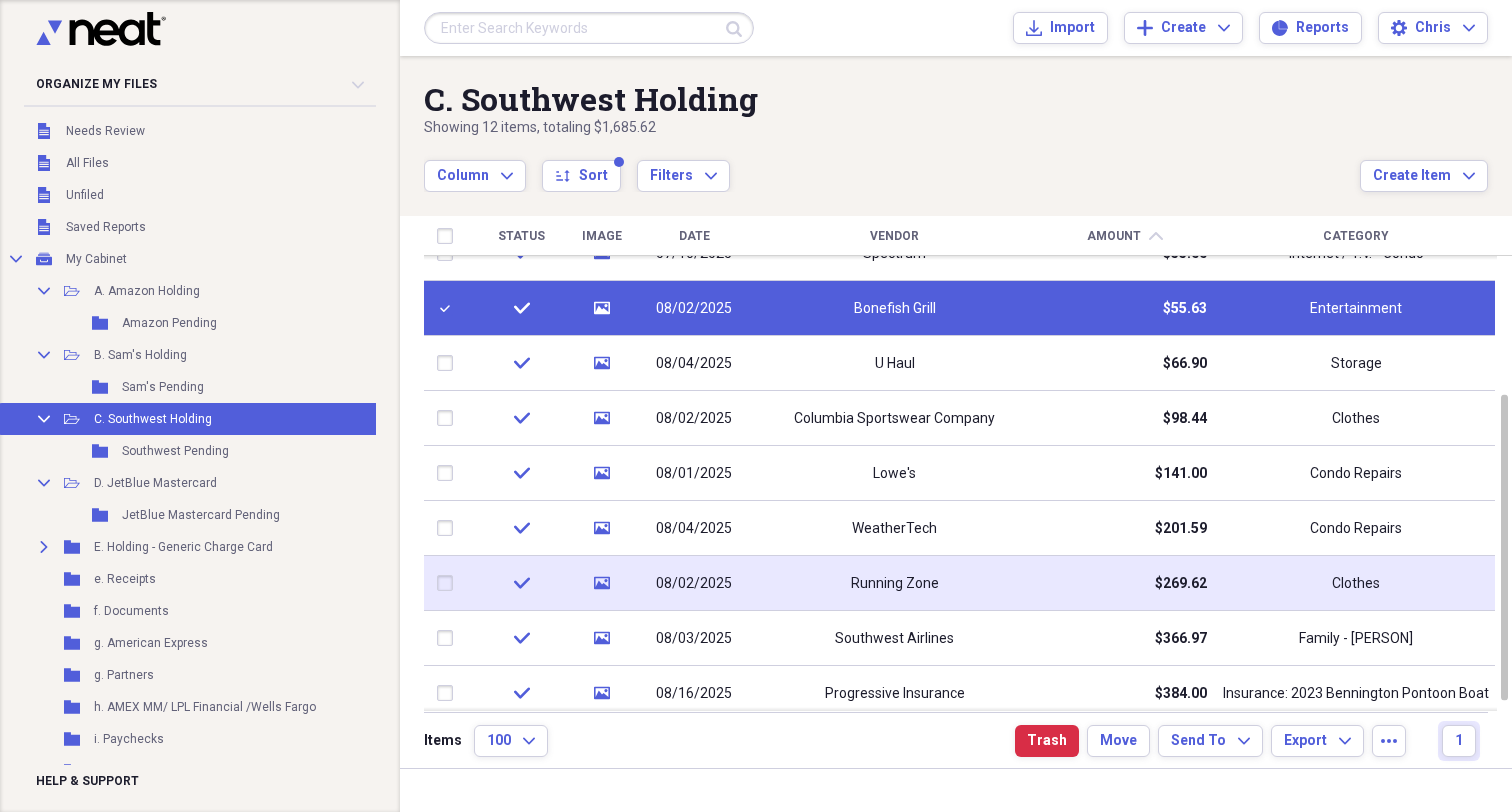 click at bounding box center (449, 583) 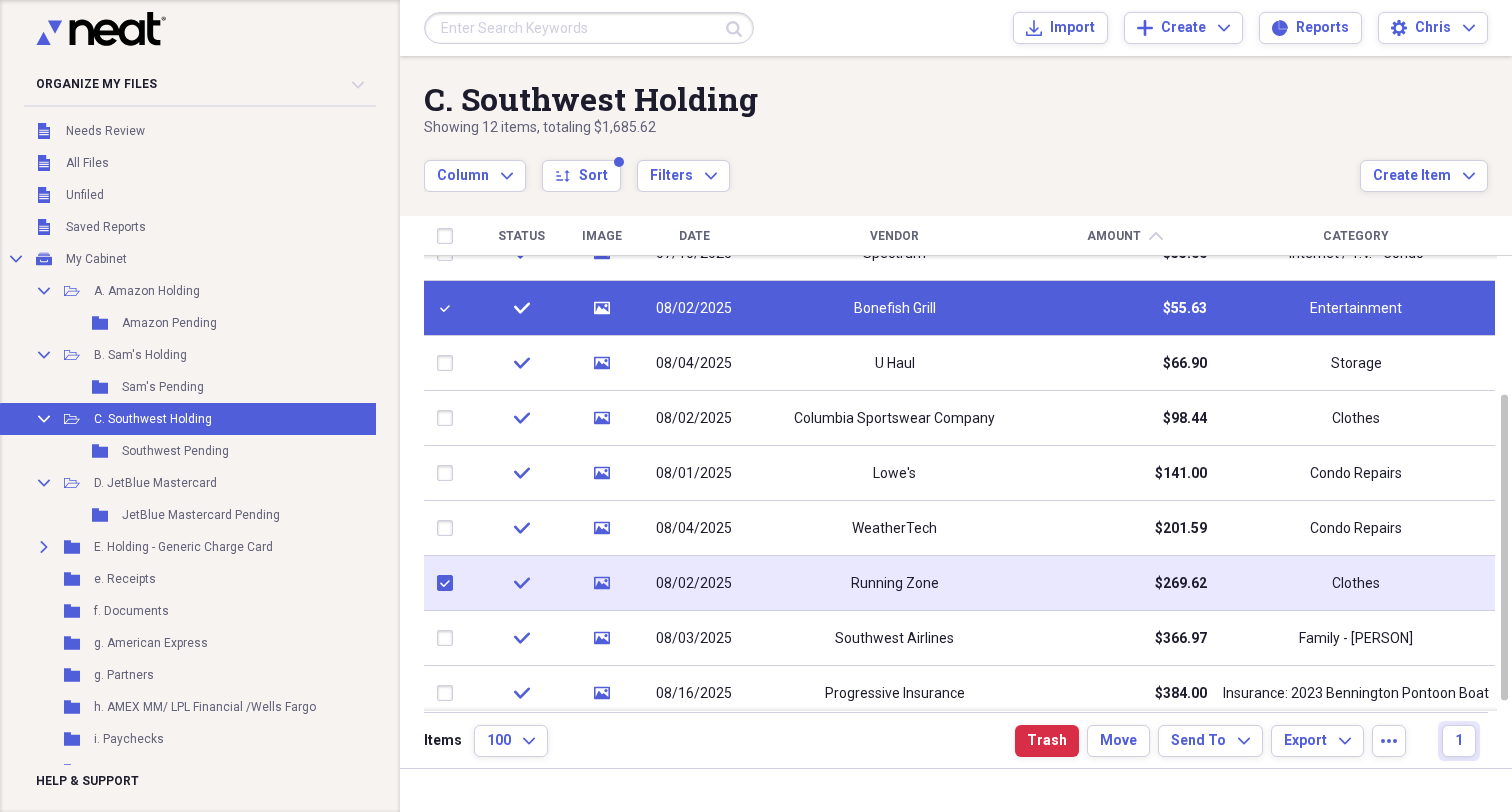 checkbox on "true" 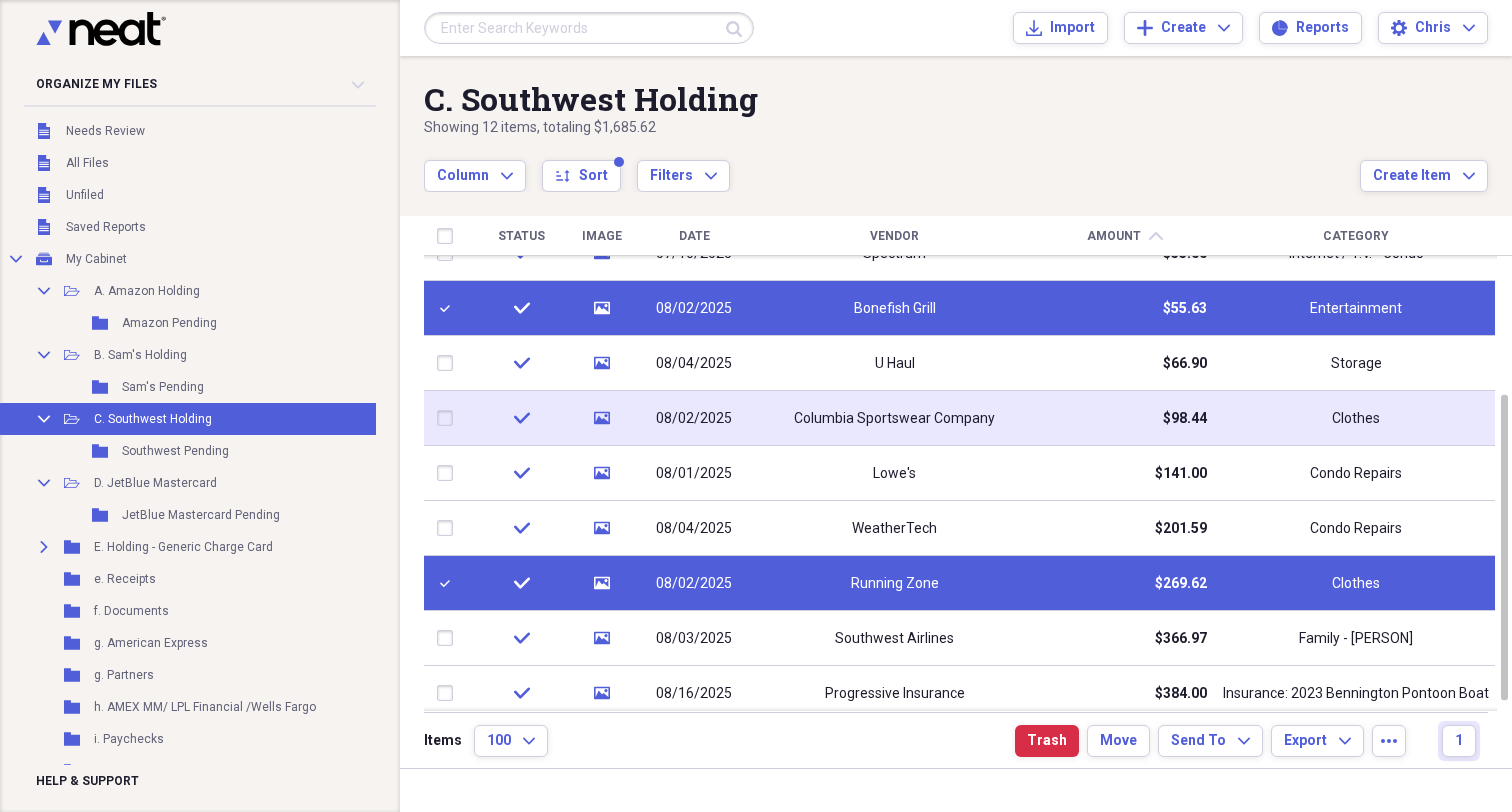 click at bounding box center [449, 418] 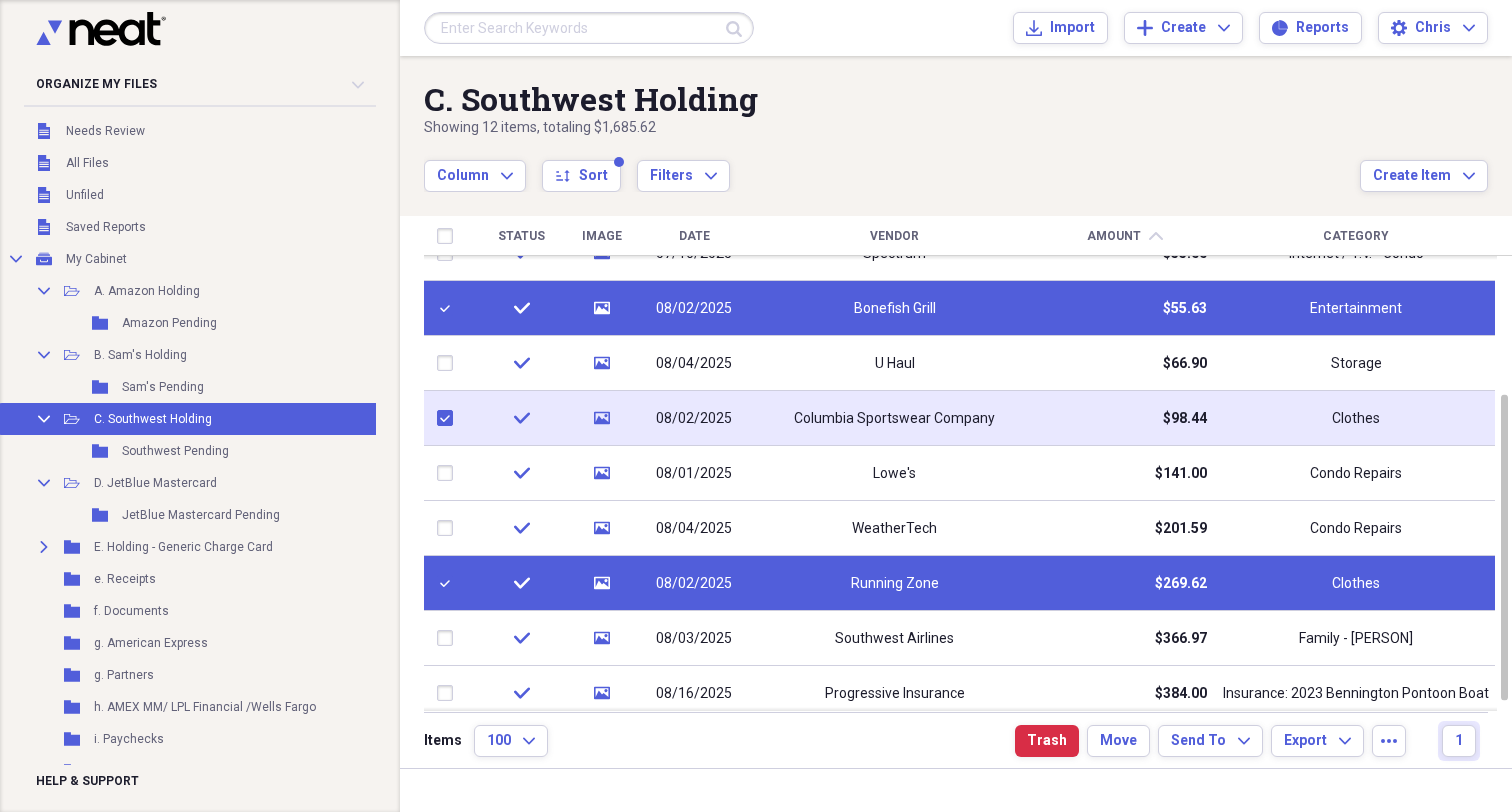 checkbox on "true" 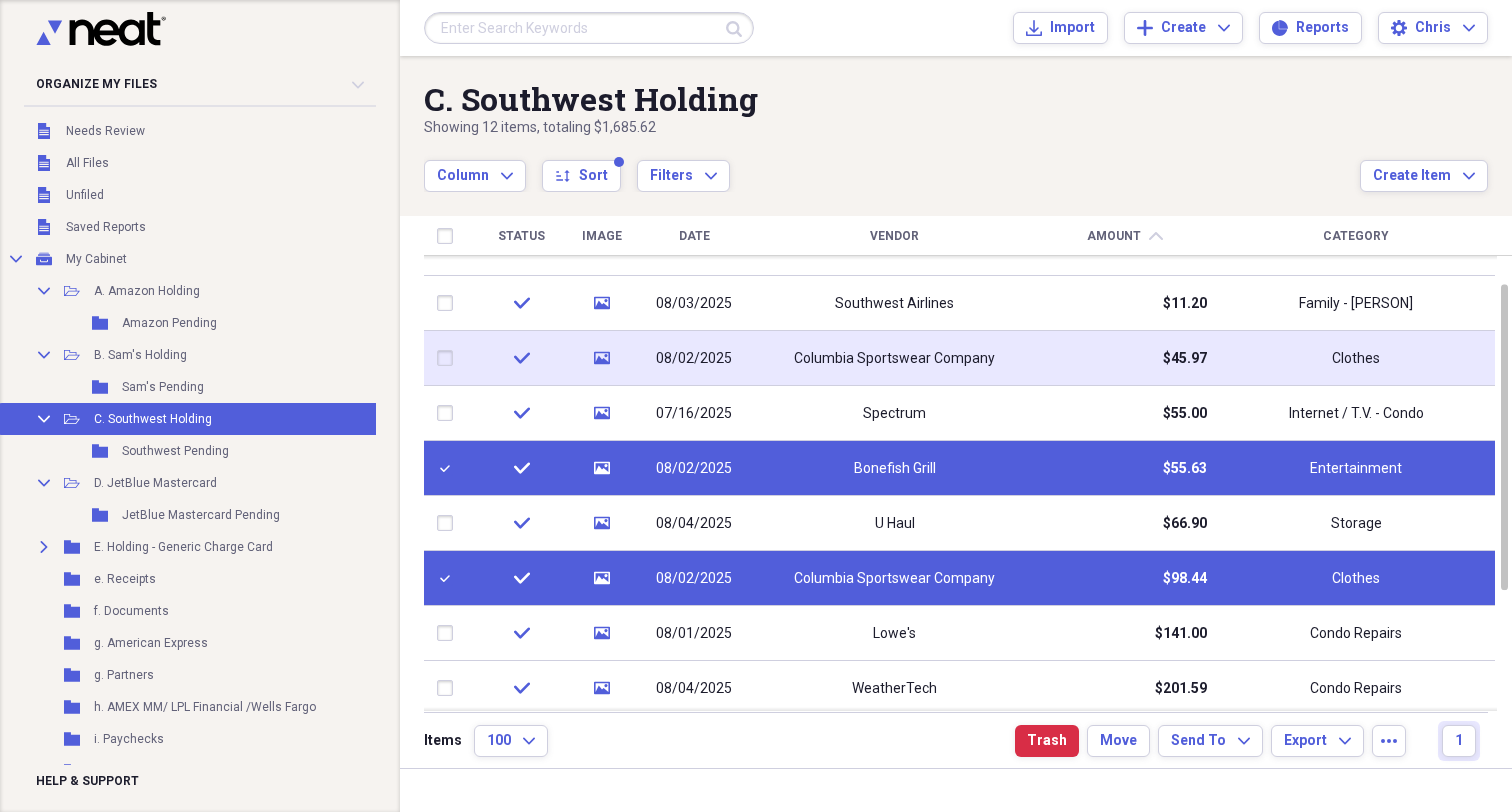 click at bounding box center (449, 358) 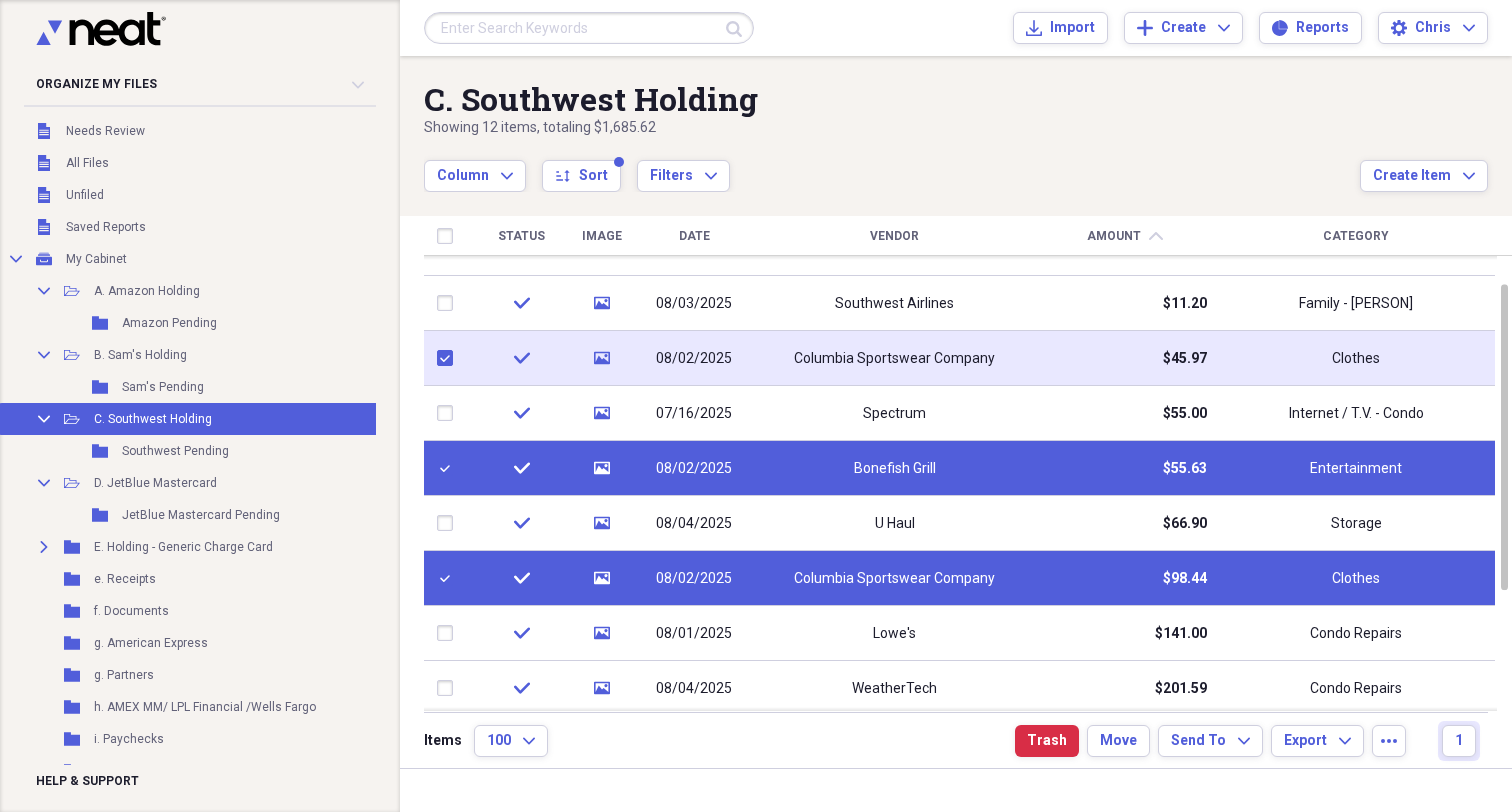 checkbox on "true" 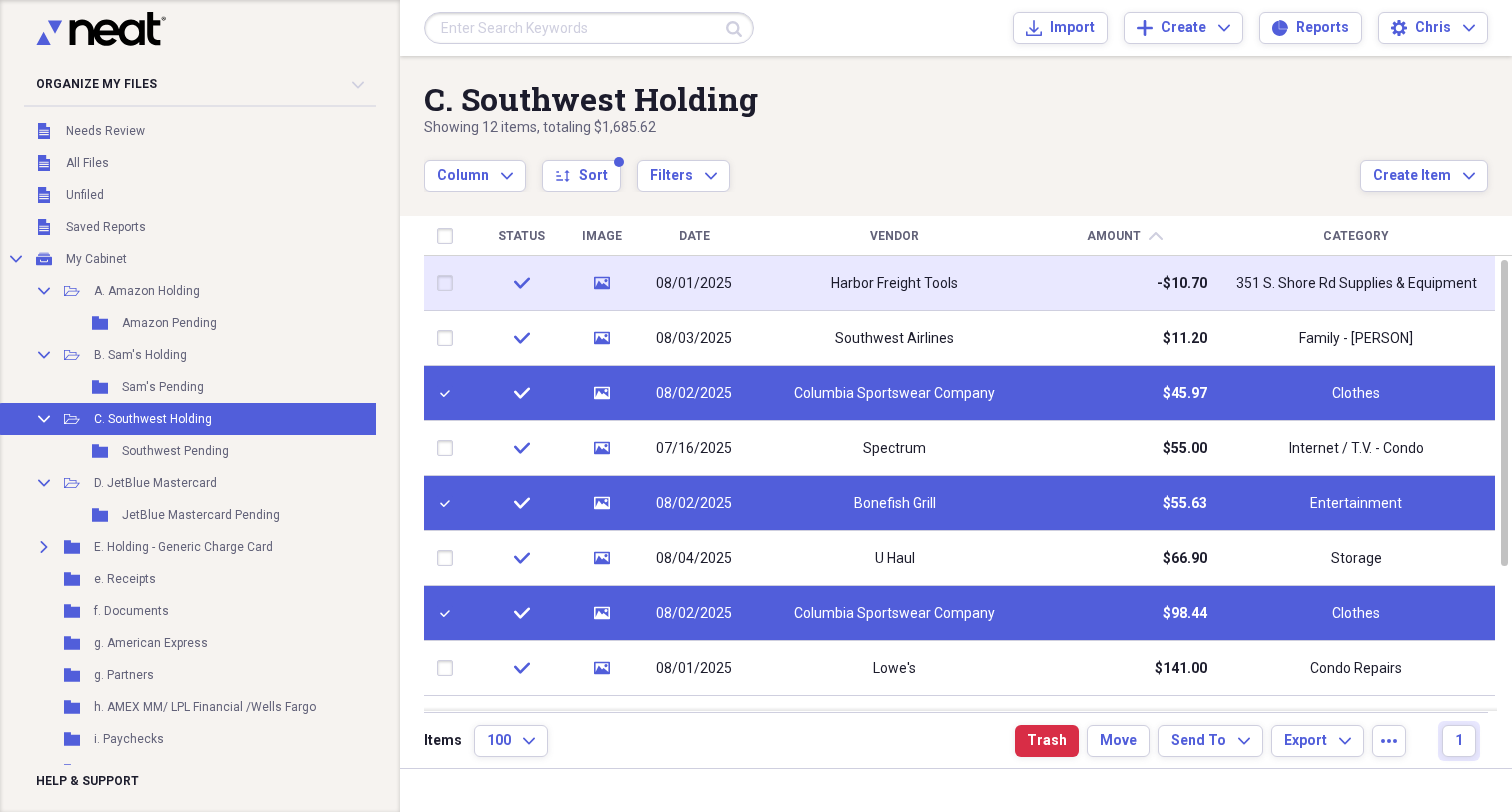 click at bounding box center [449, 283] 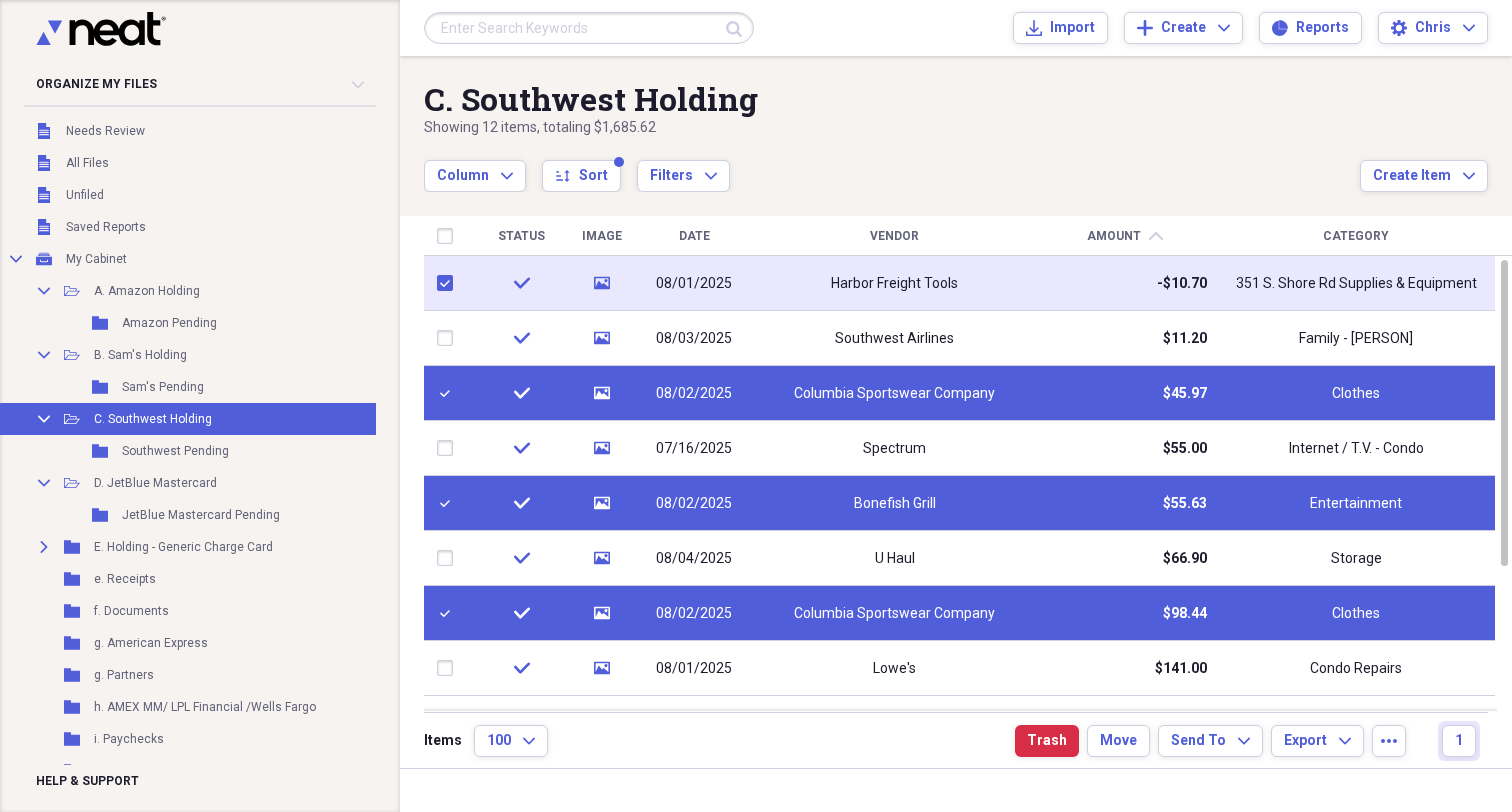 checkbox on "true" 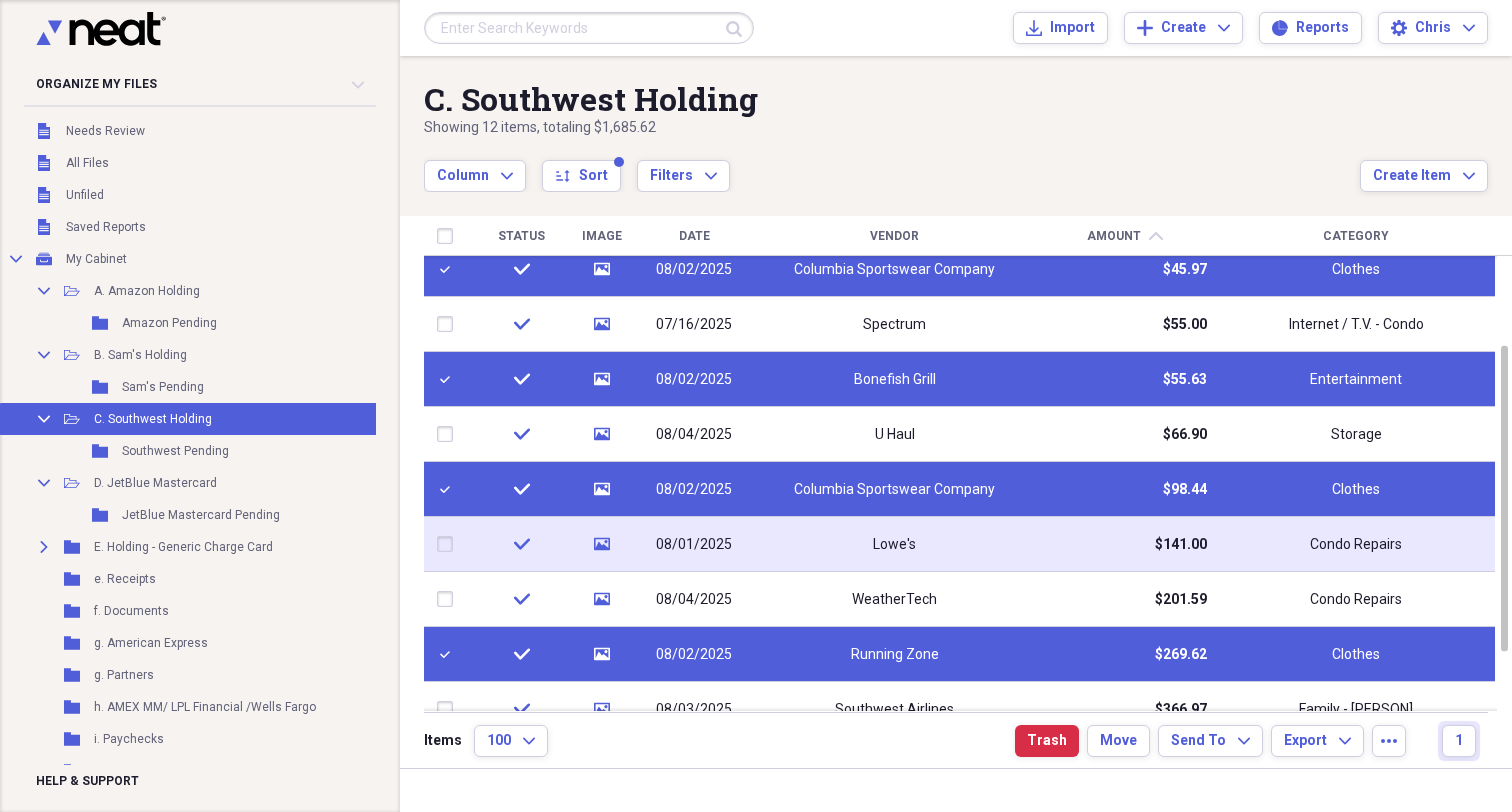 click at bounding box center (449, 544) 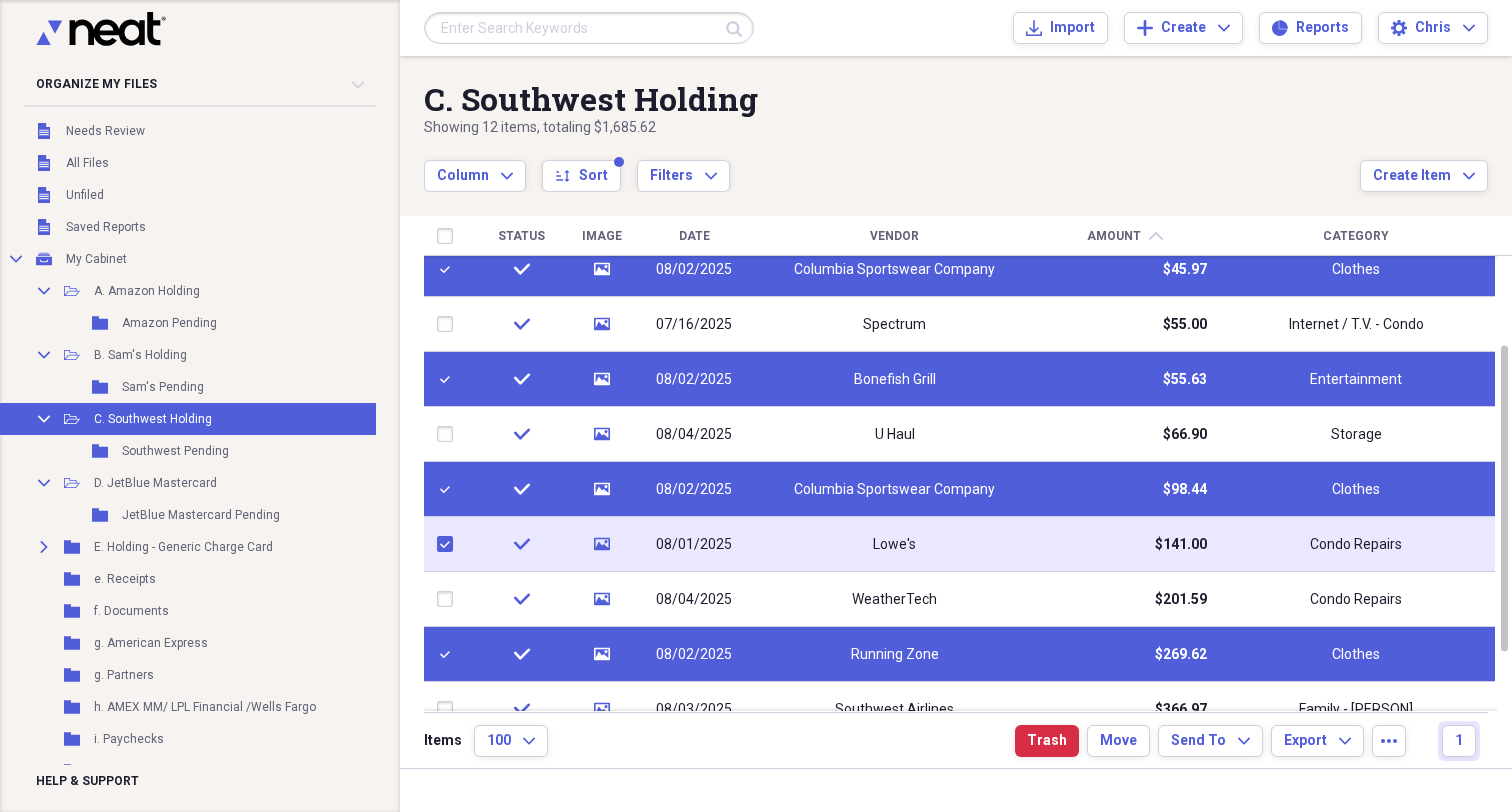 checkbox on "true" 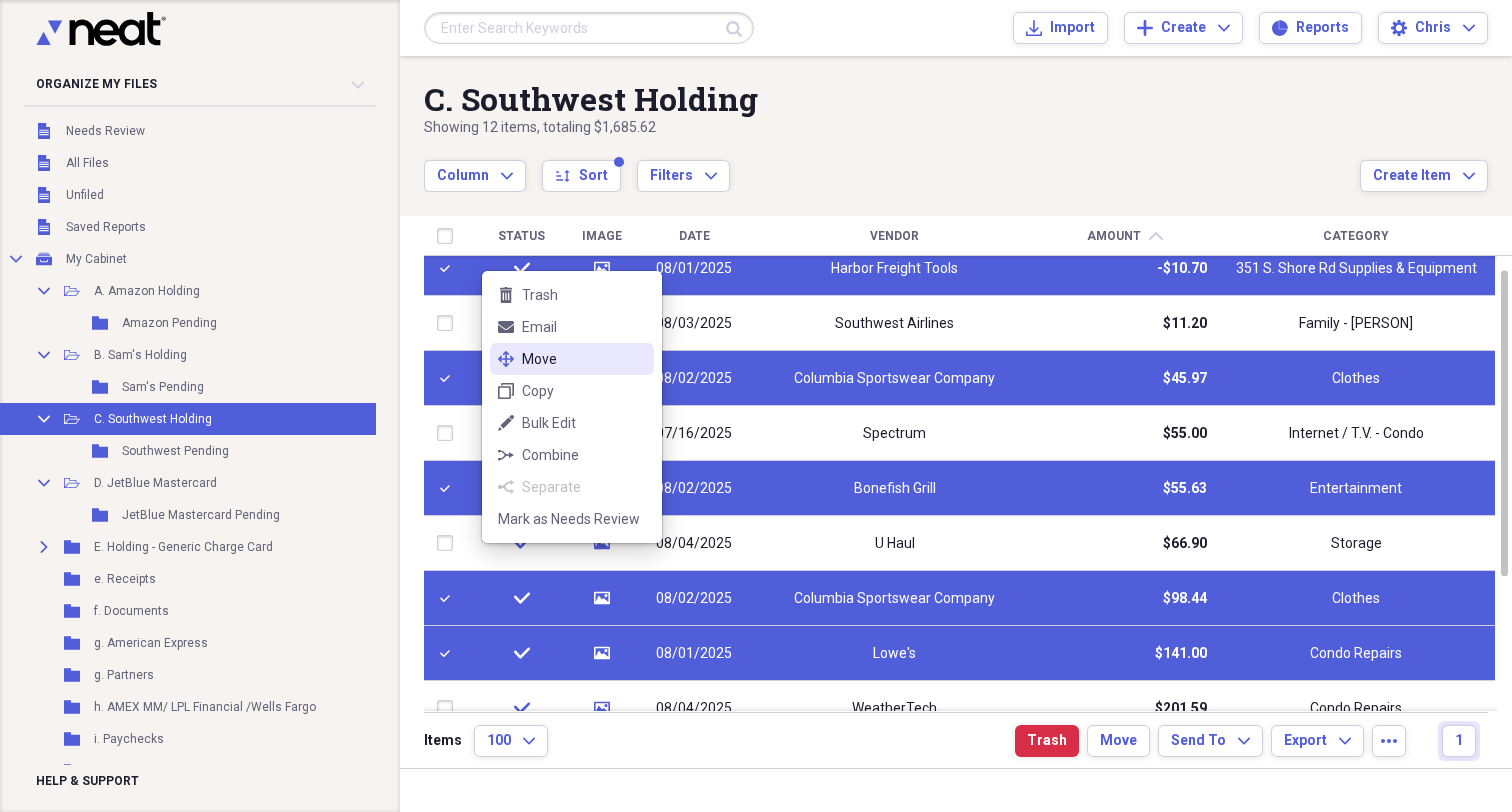 click on "Move" at bounding box center (584, 359) 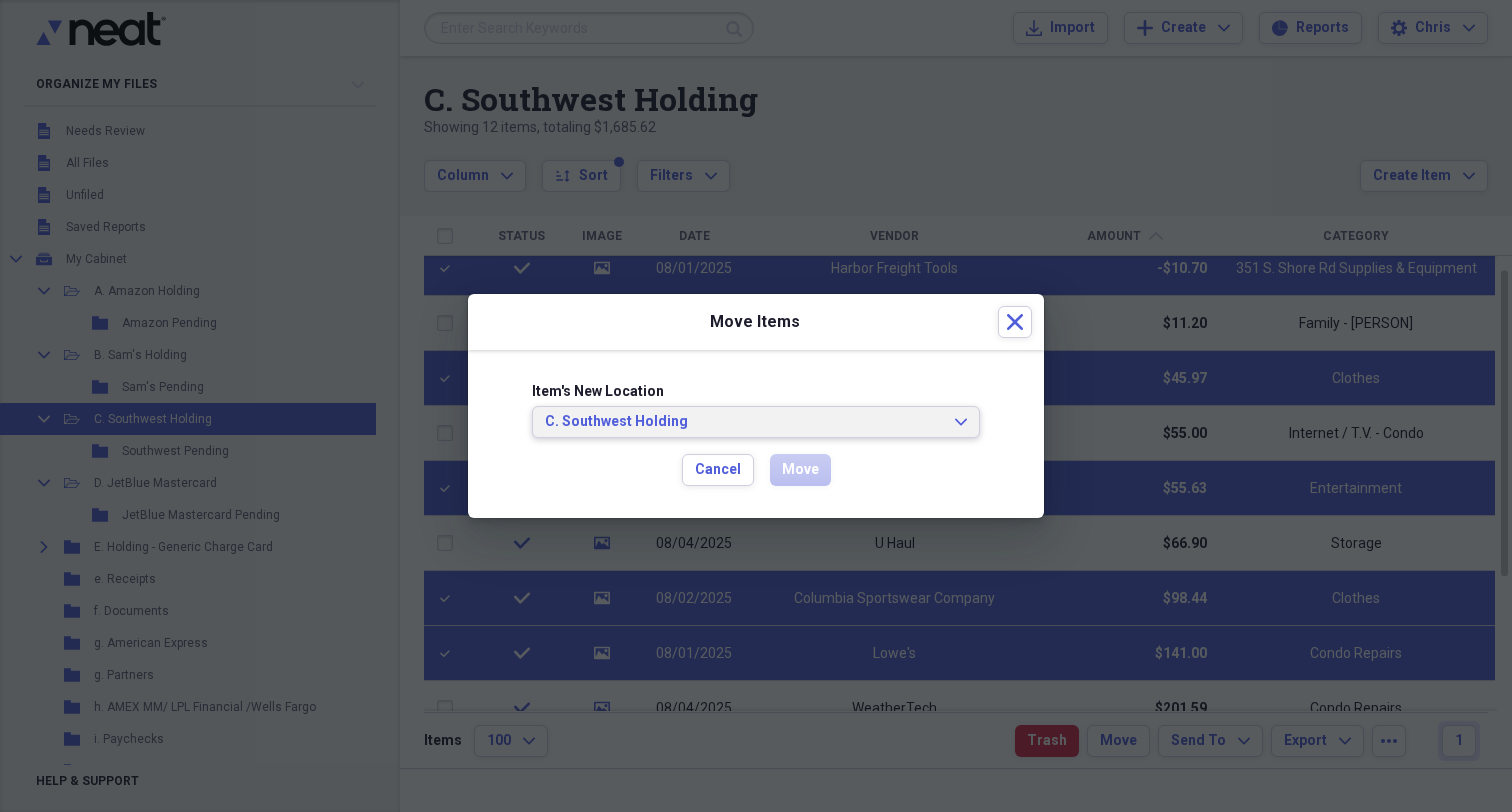 click 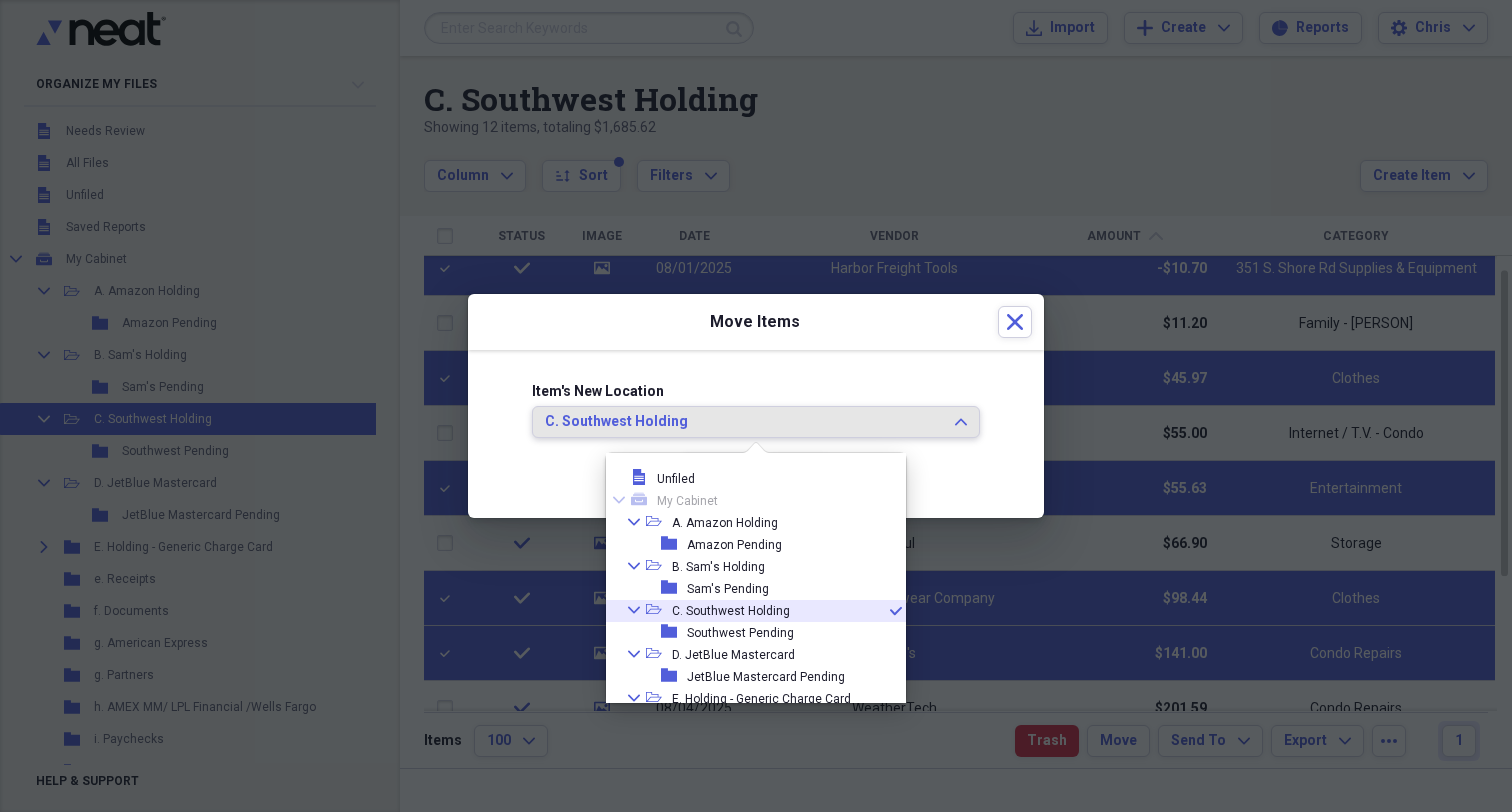 scroll, scrollTop: 33, scrollLeft: 0, axis: vertical 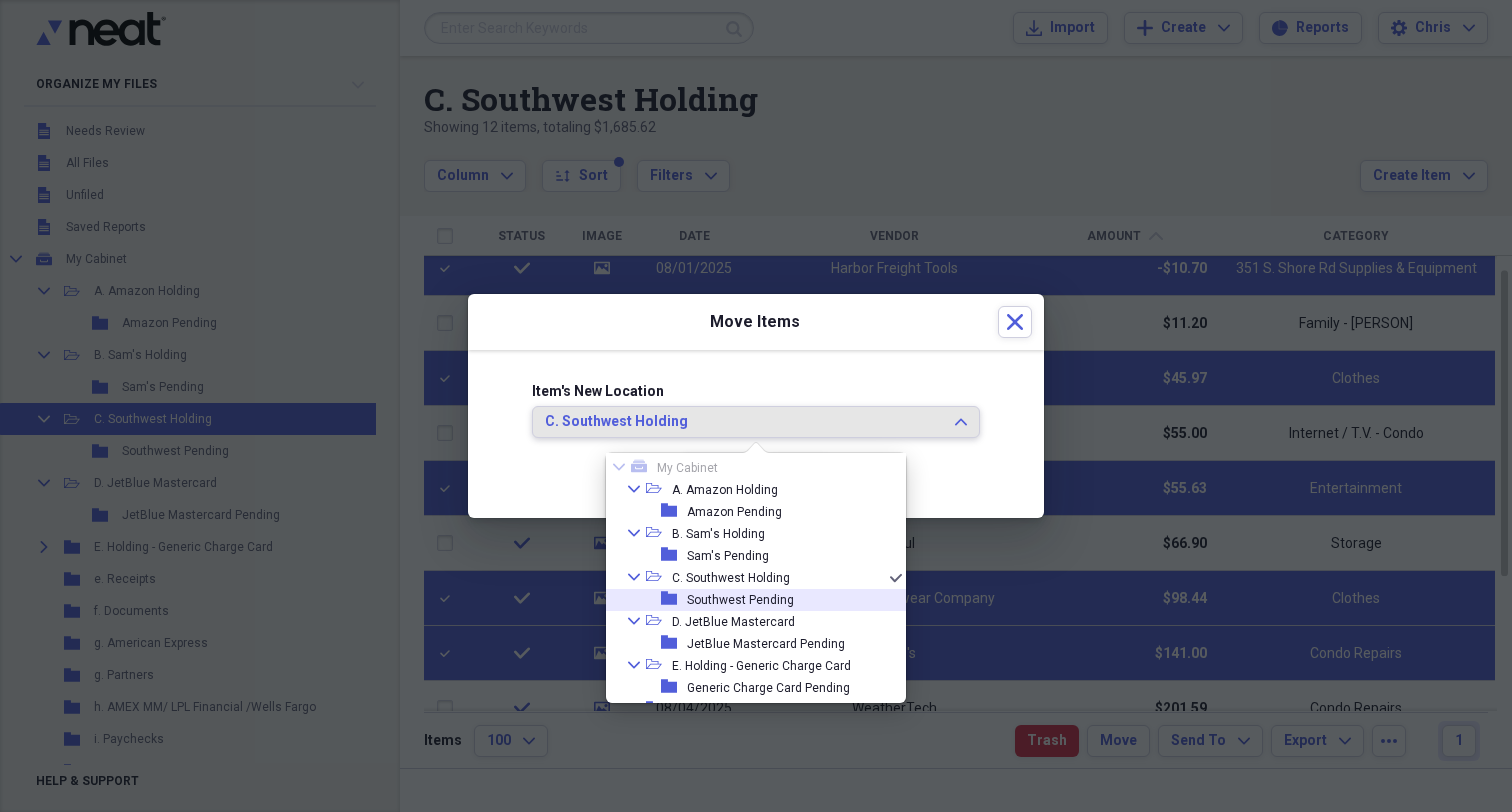 click on "Southwest Pending" at bounding box center [740, 600] 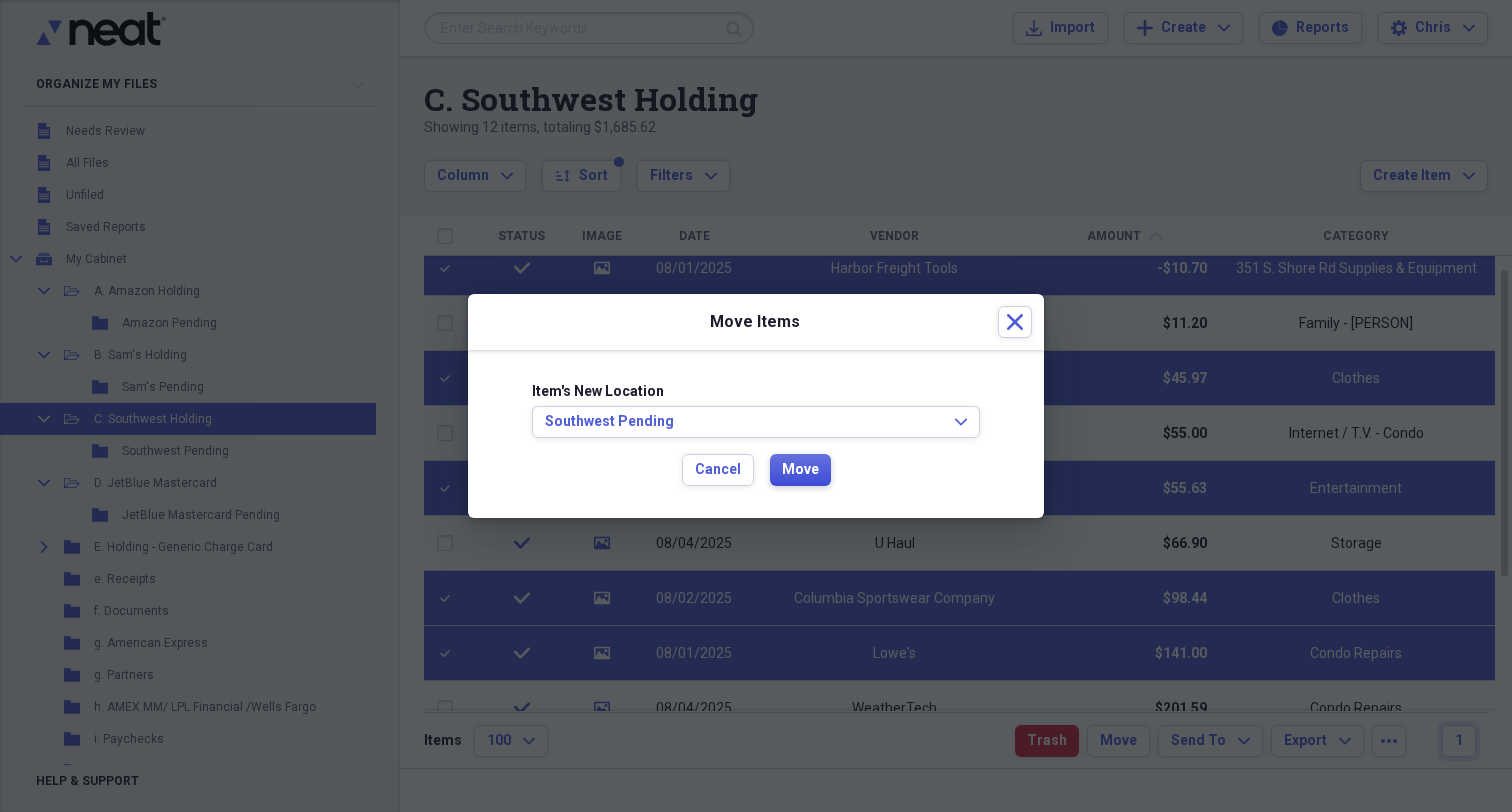 click on "Move" at bounding box center [800, 470] 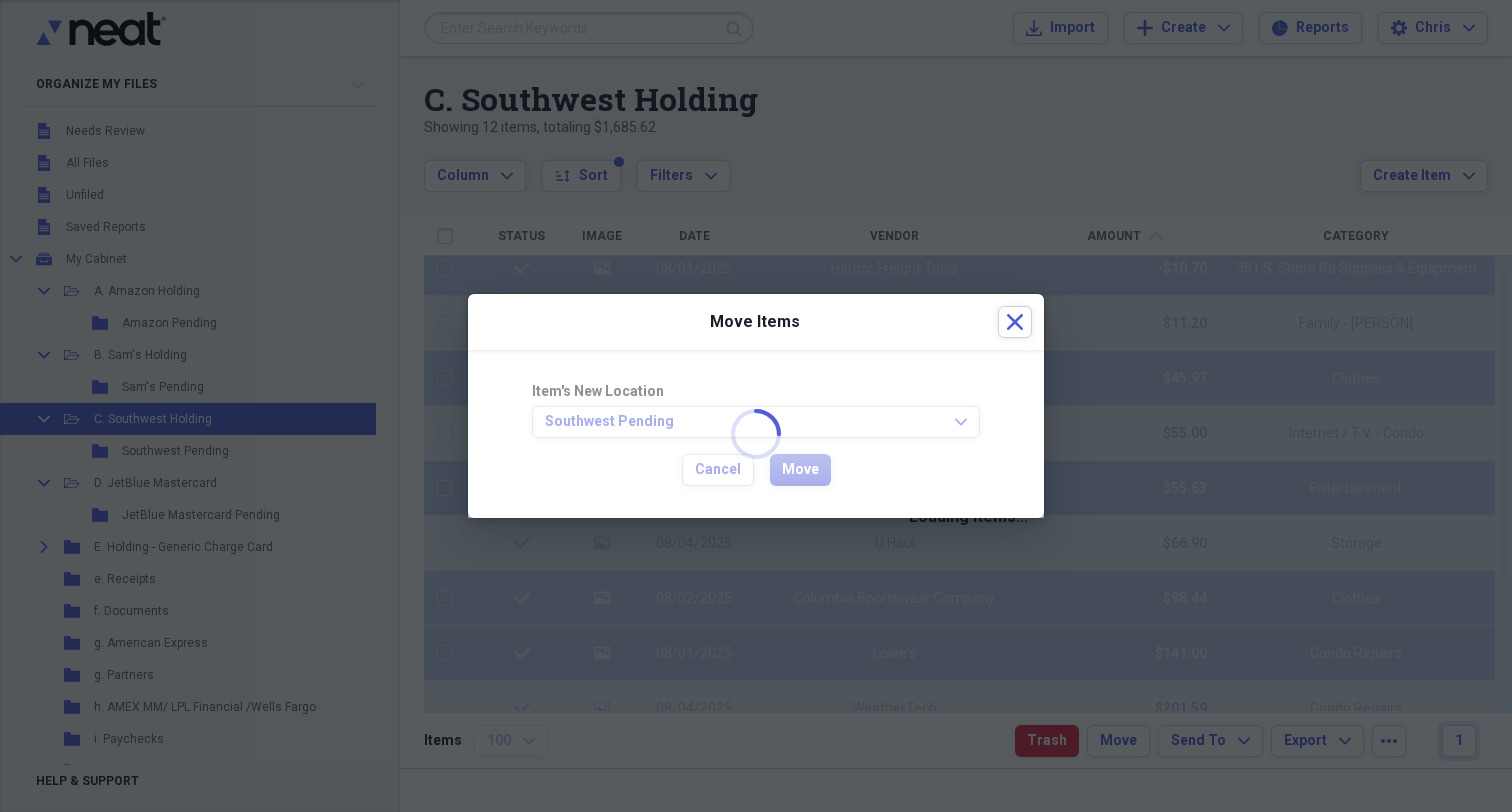 checkbox on "false" 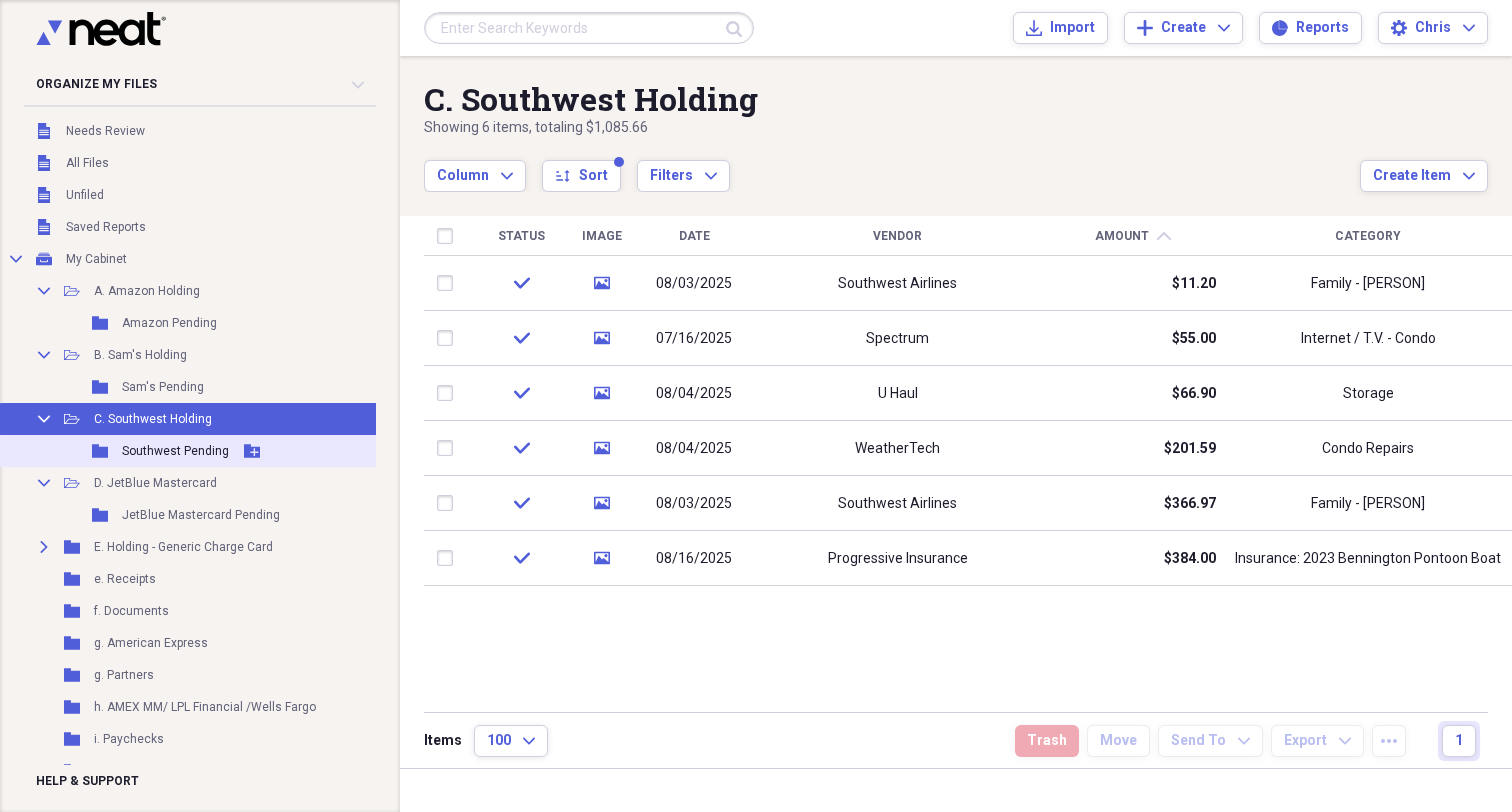 click on "Folder [REGION] Pending Add Folder" at bounding box center (188, 451) 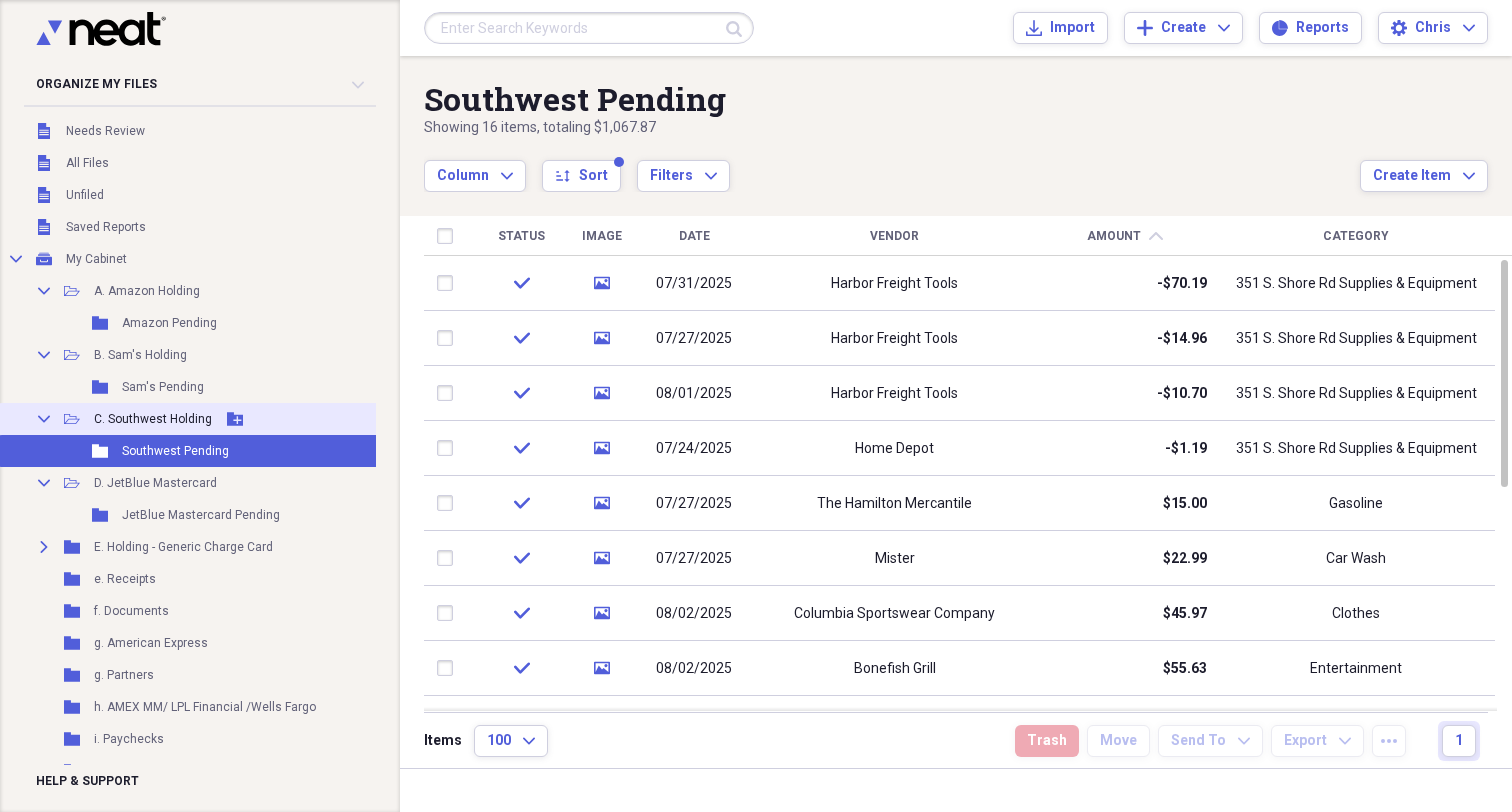 click on "C. Southwest Holding" at bounding box center [153, 419] 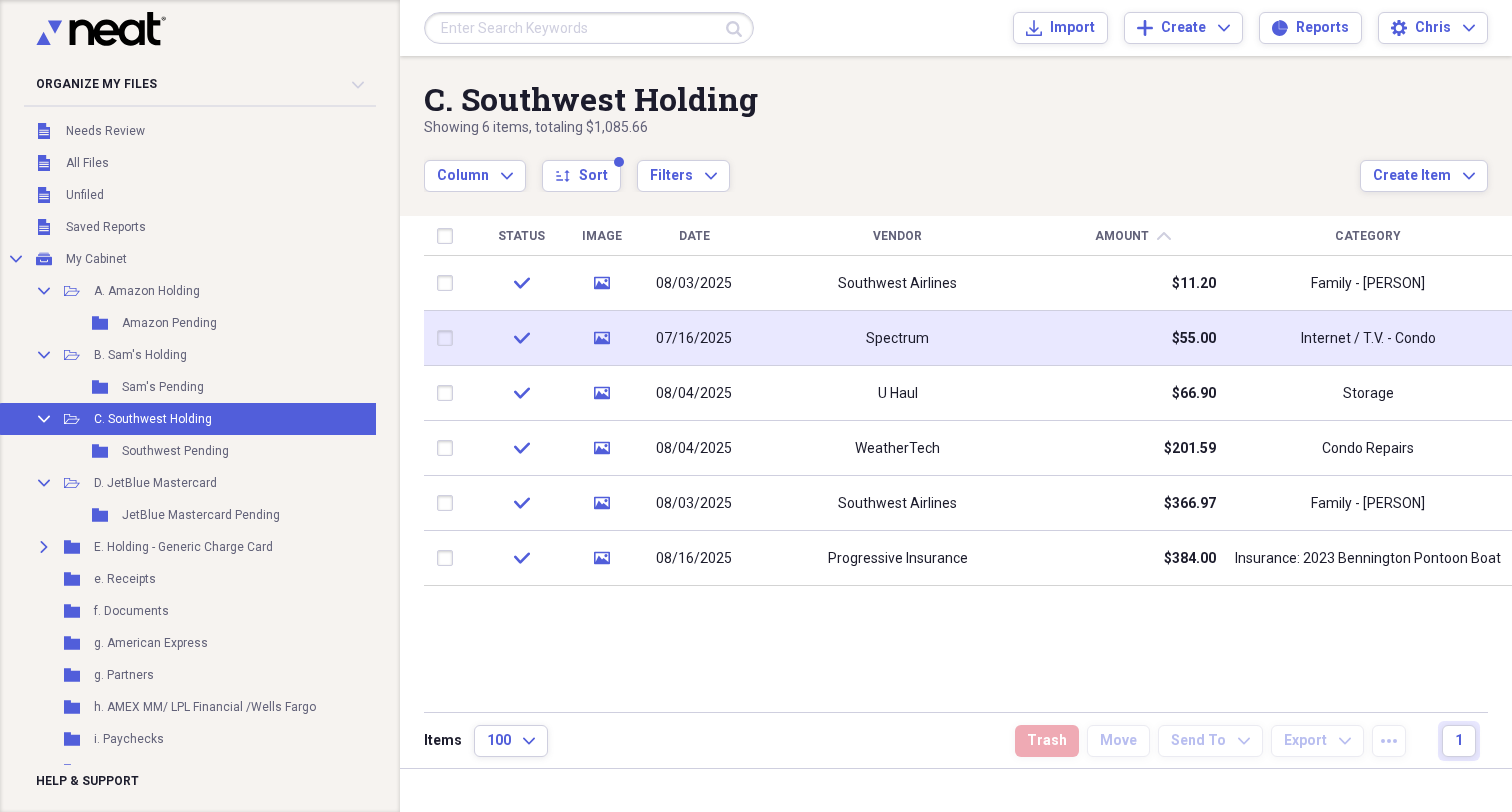 click on "07/16/2025" at bounding box center [694, 339] 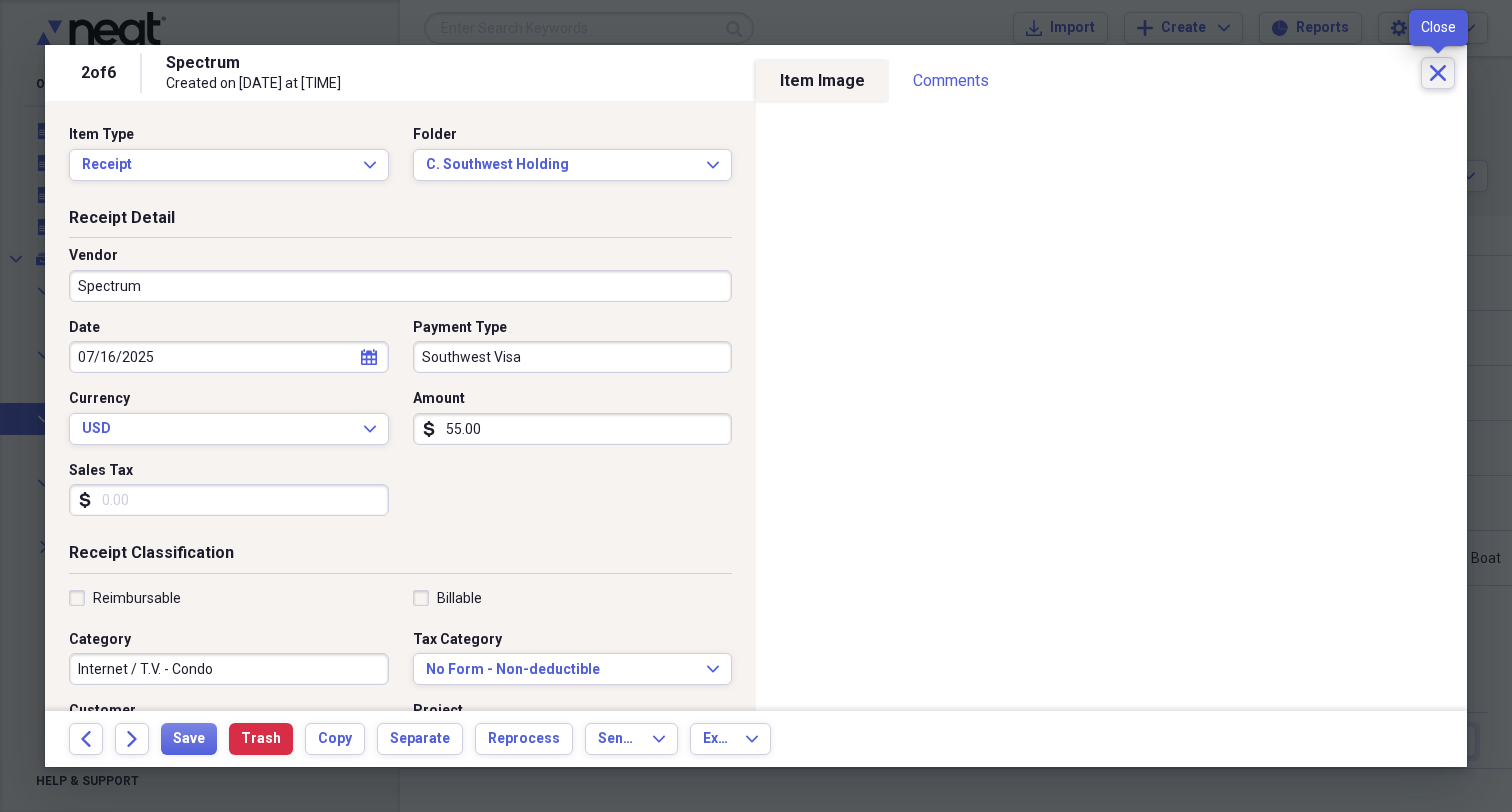 click 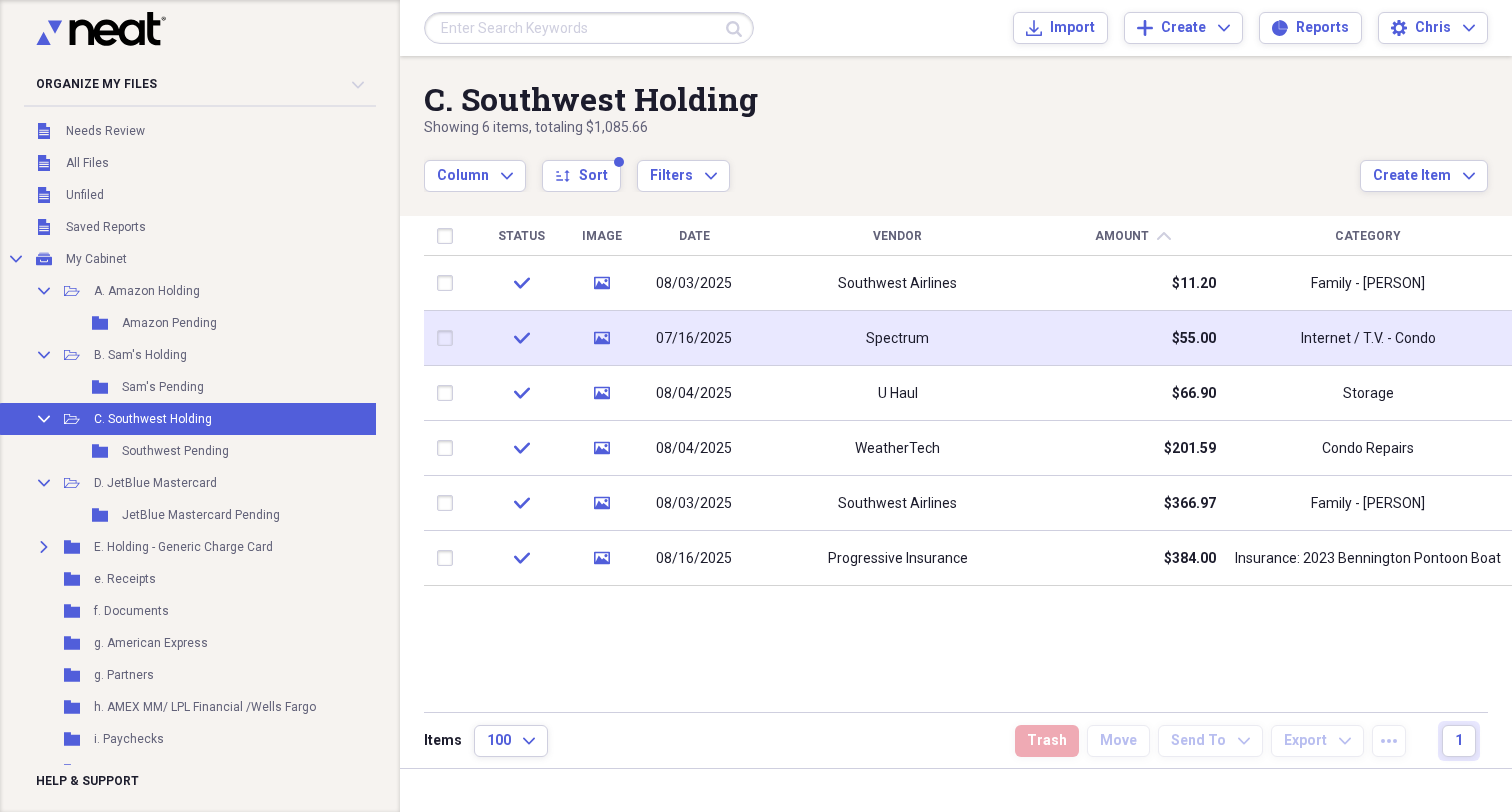 click on "07/16/2025" at bounding box center (694, 339) 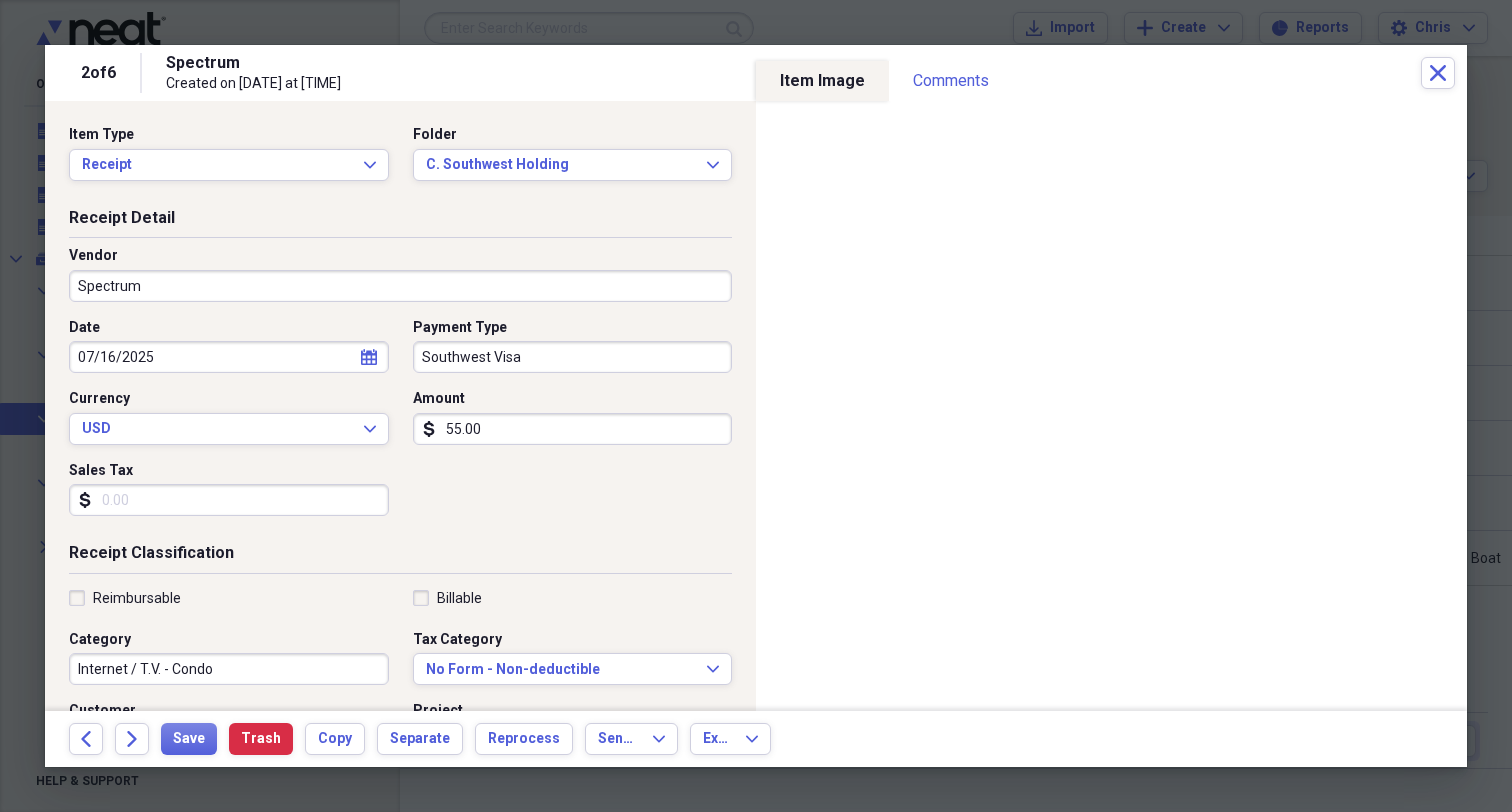 click on "calendar" 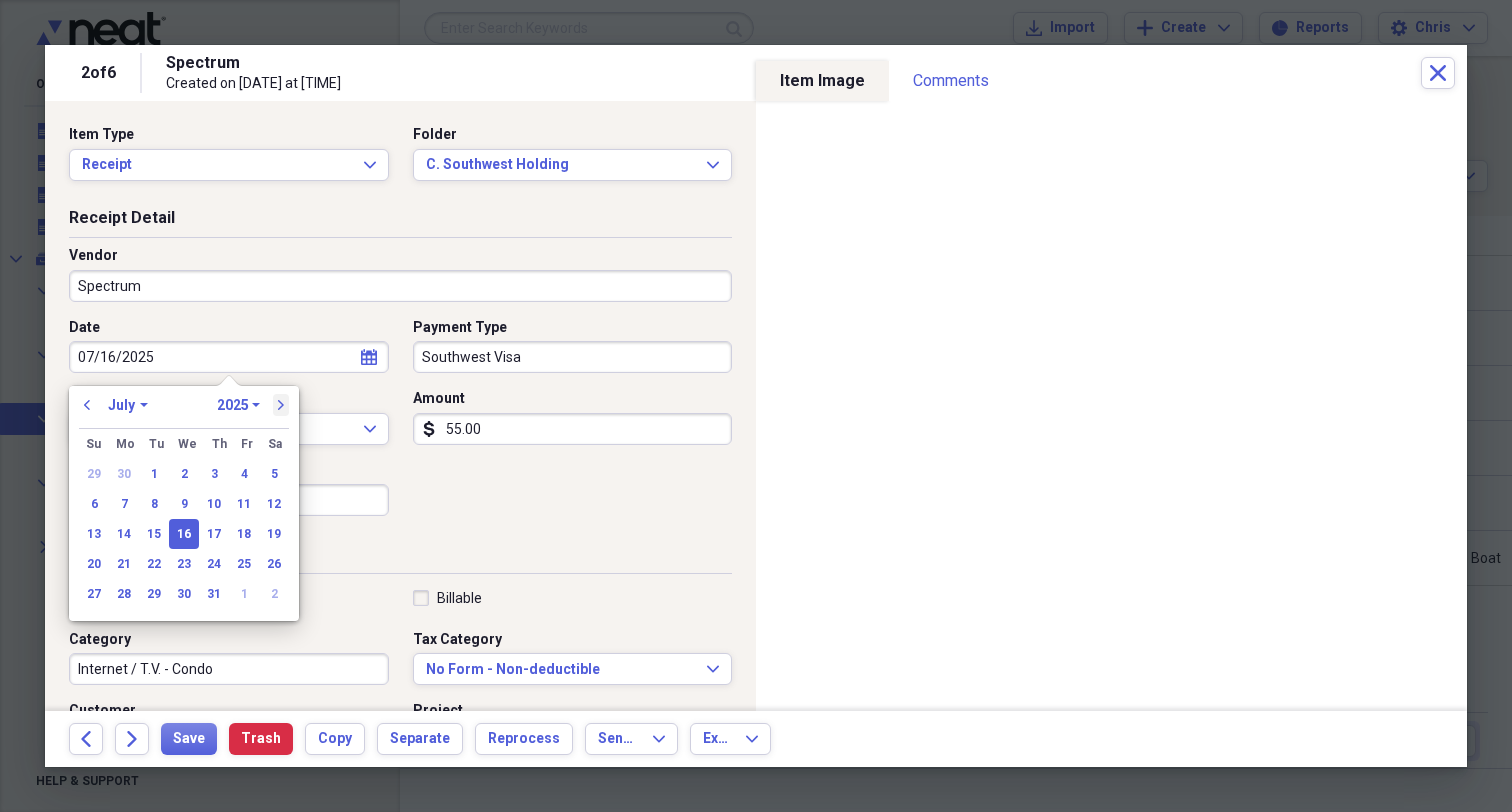 click on "next" at bounding box center (281, 405) 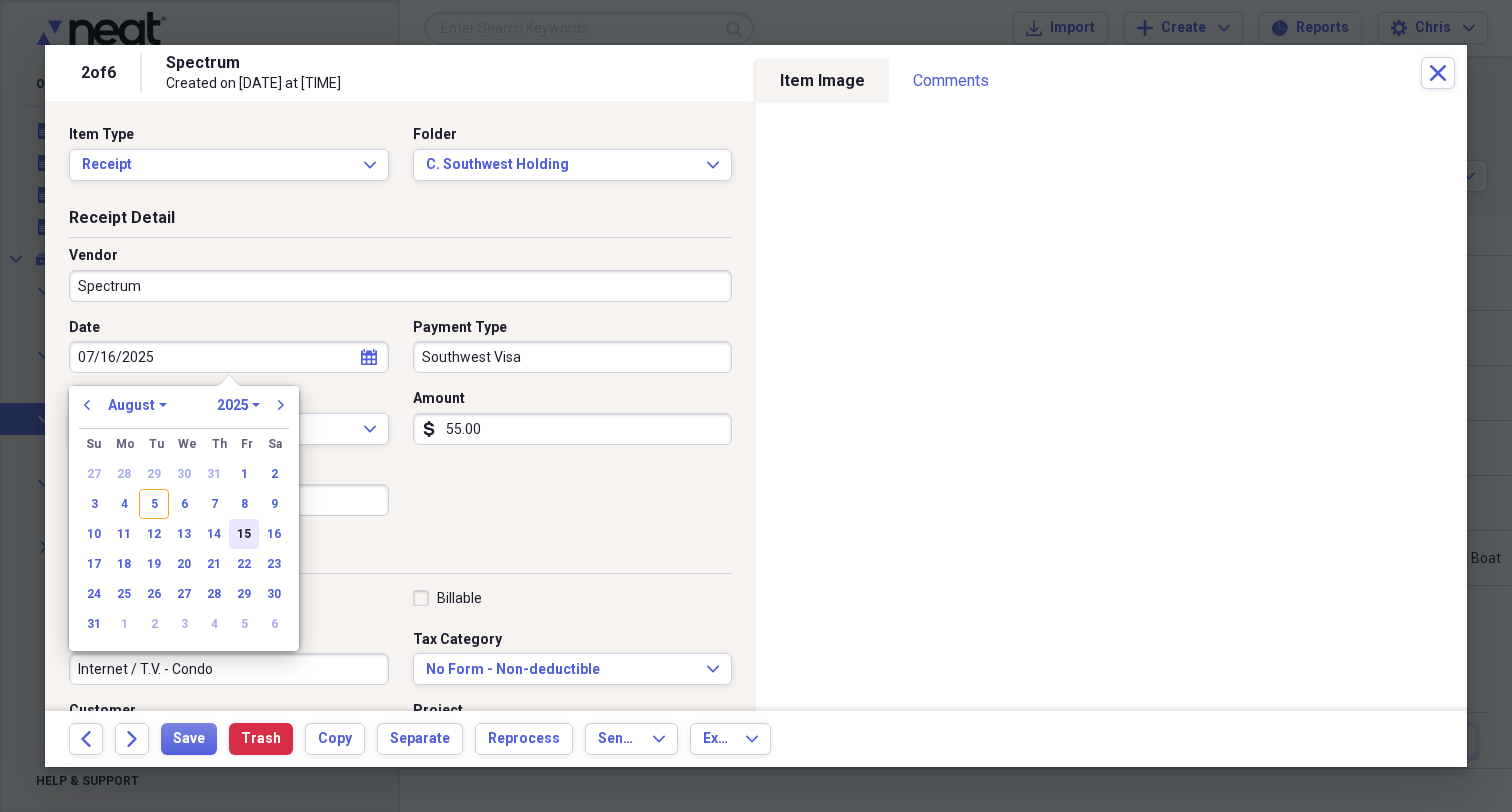 click on "15" at bounding box center [244, 534] 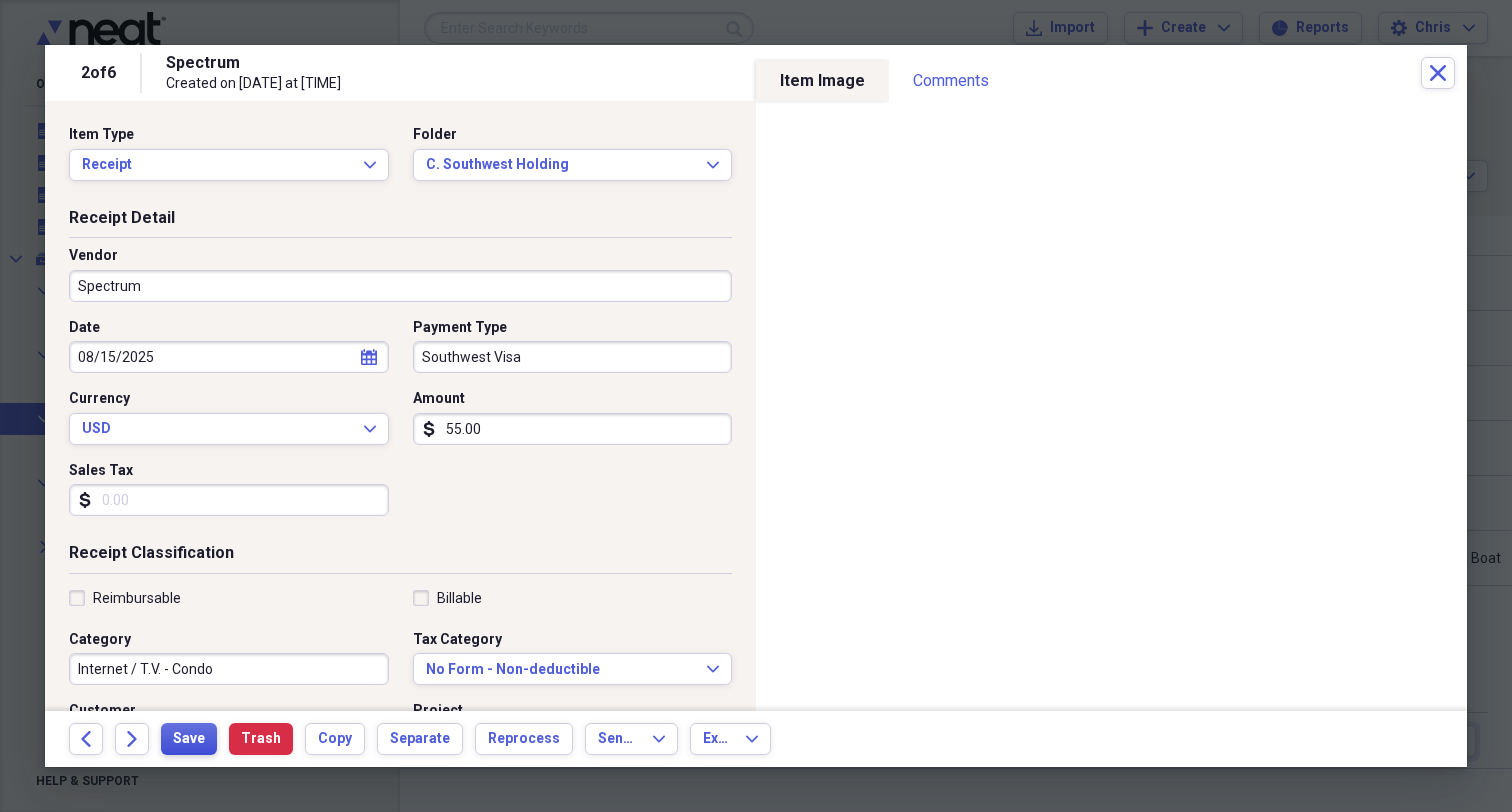 click on "Save" at bounding box center (189, 739) 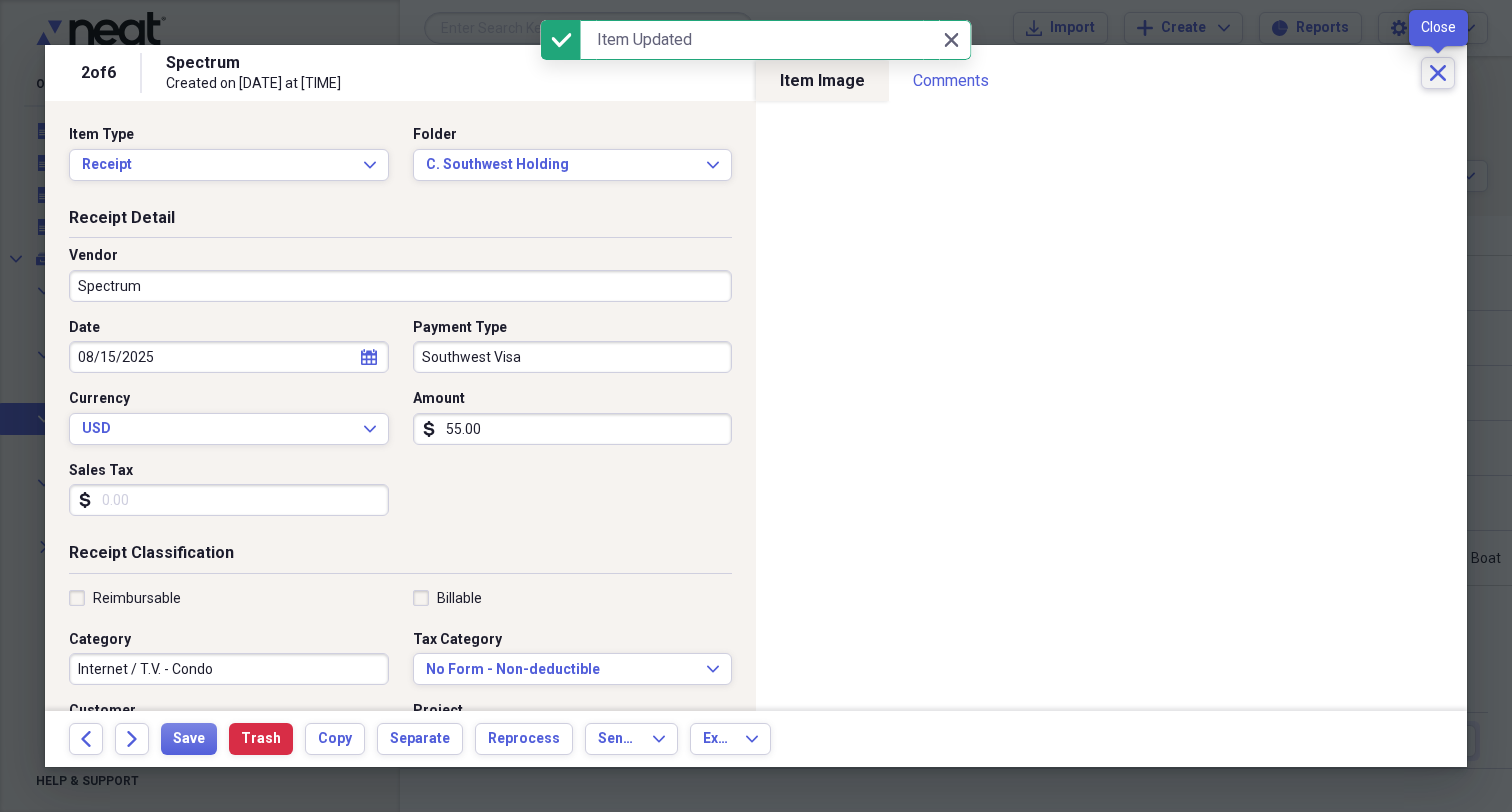 click 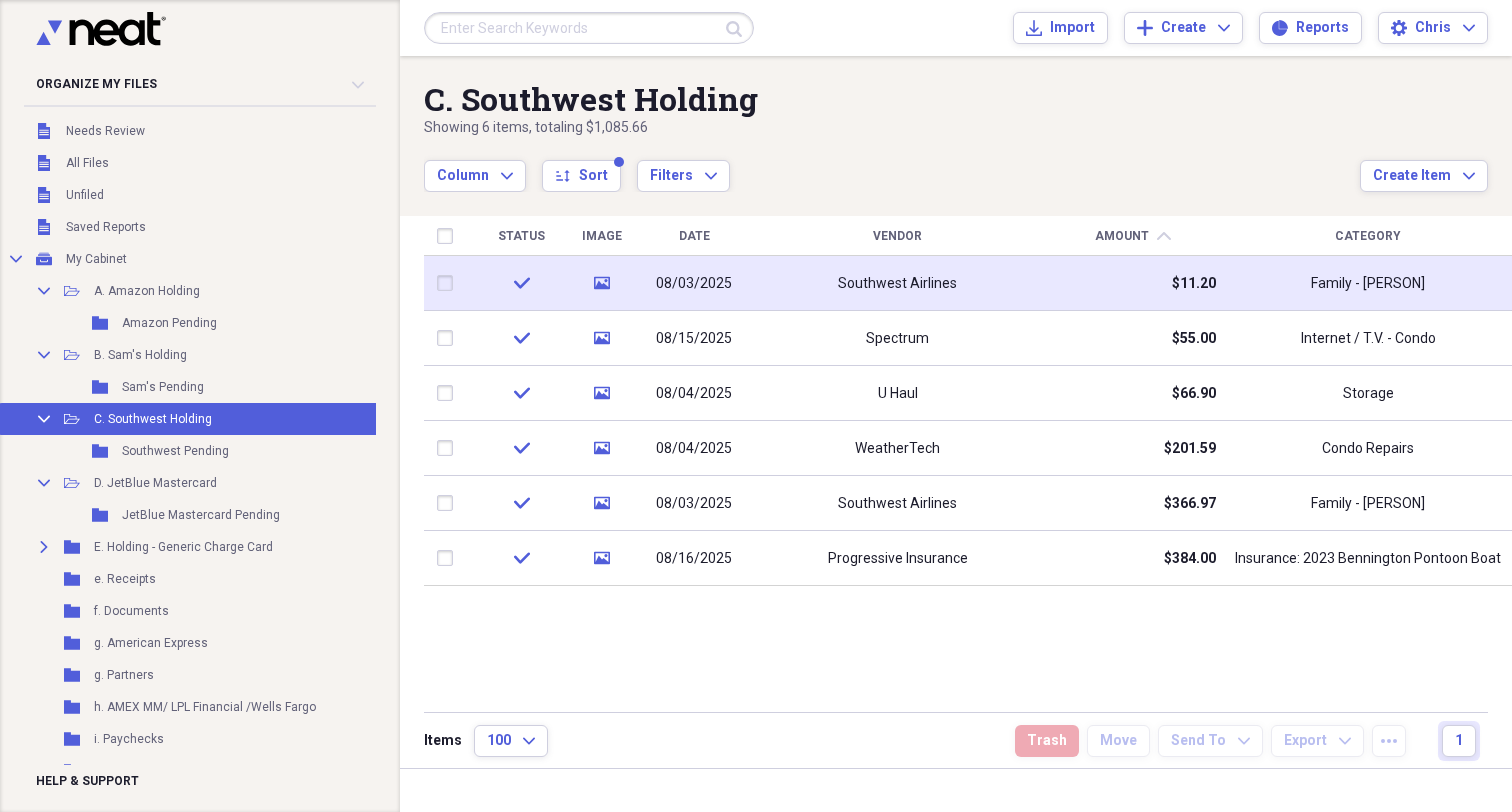 click on "media" 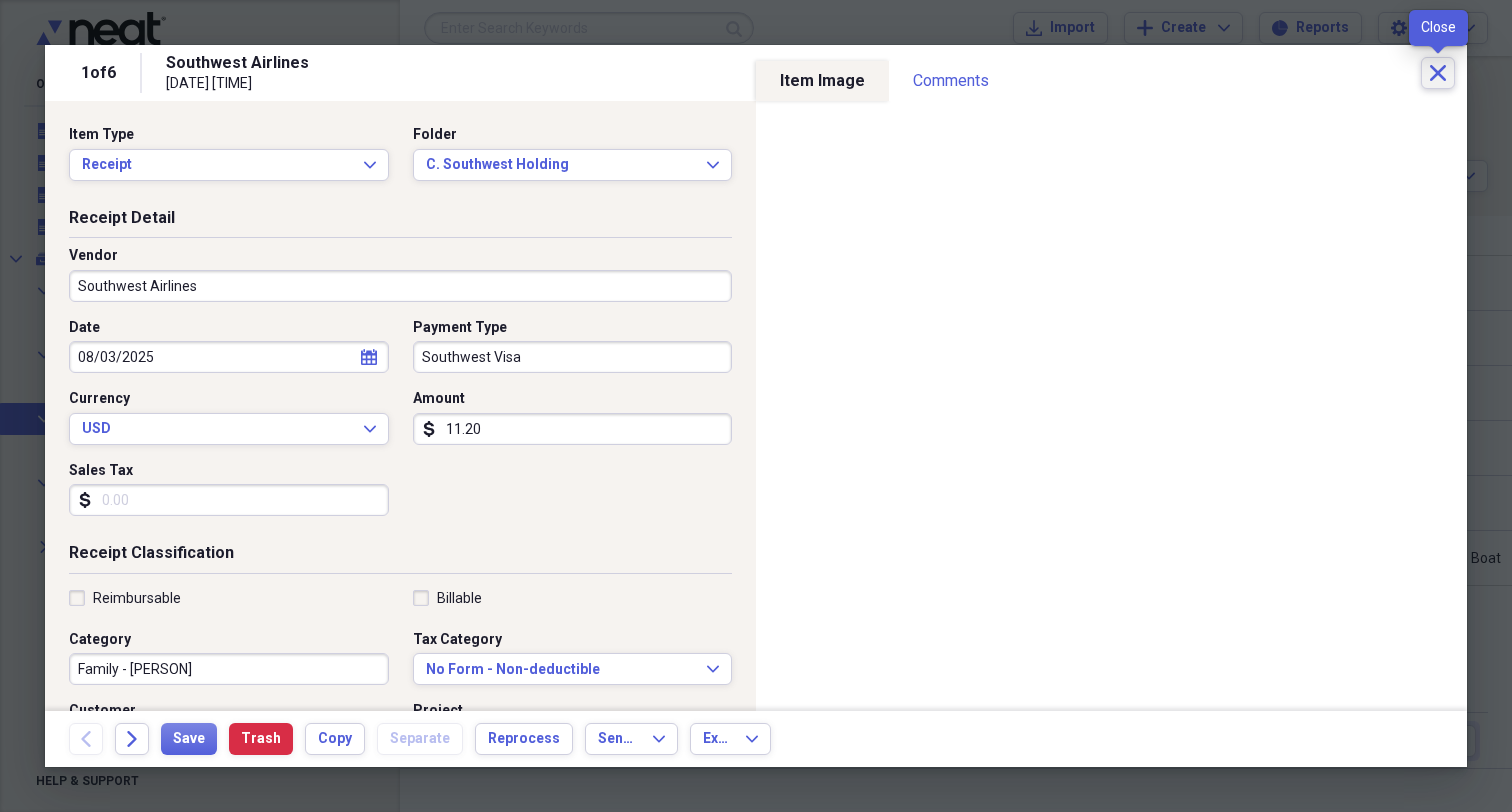 click on "Close" at bounding box center [1438, 73] 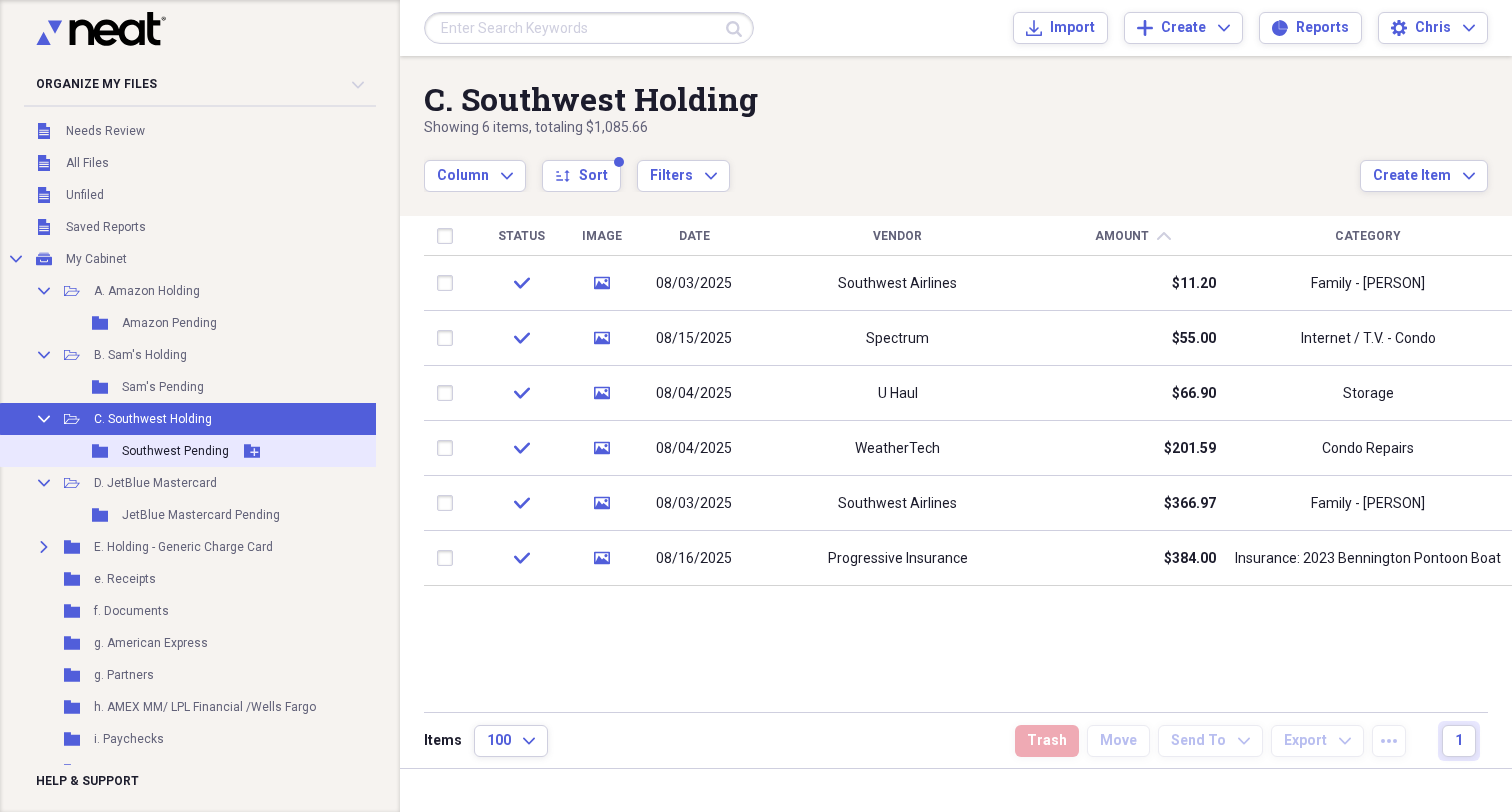 click on "Southwest Pending" at bounding box center [175, 451] 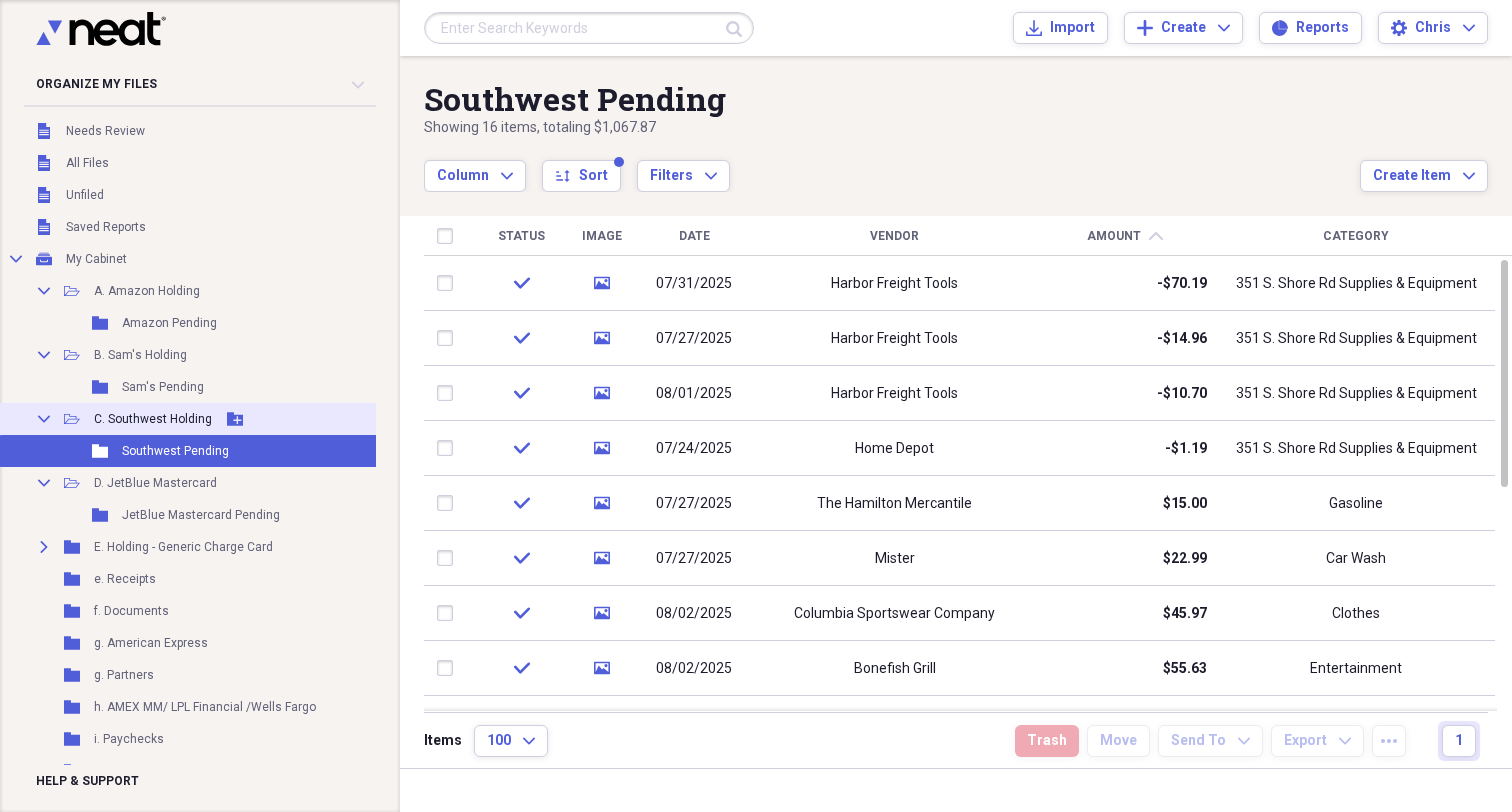 click on "C. Southwest Holding" at bounding box center [153, 419] 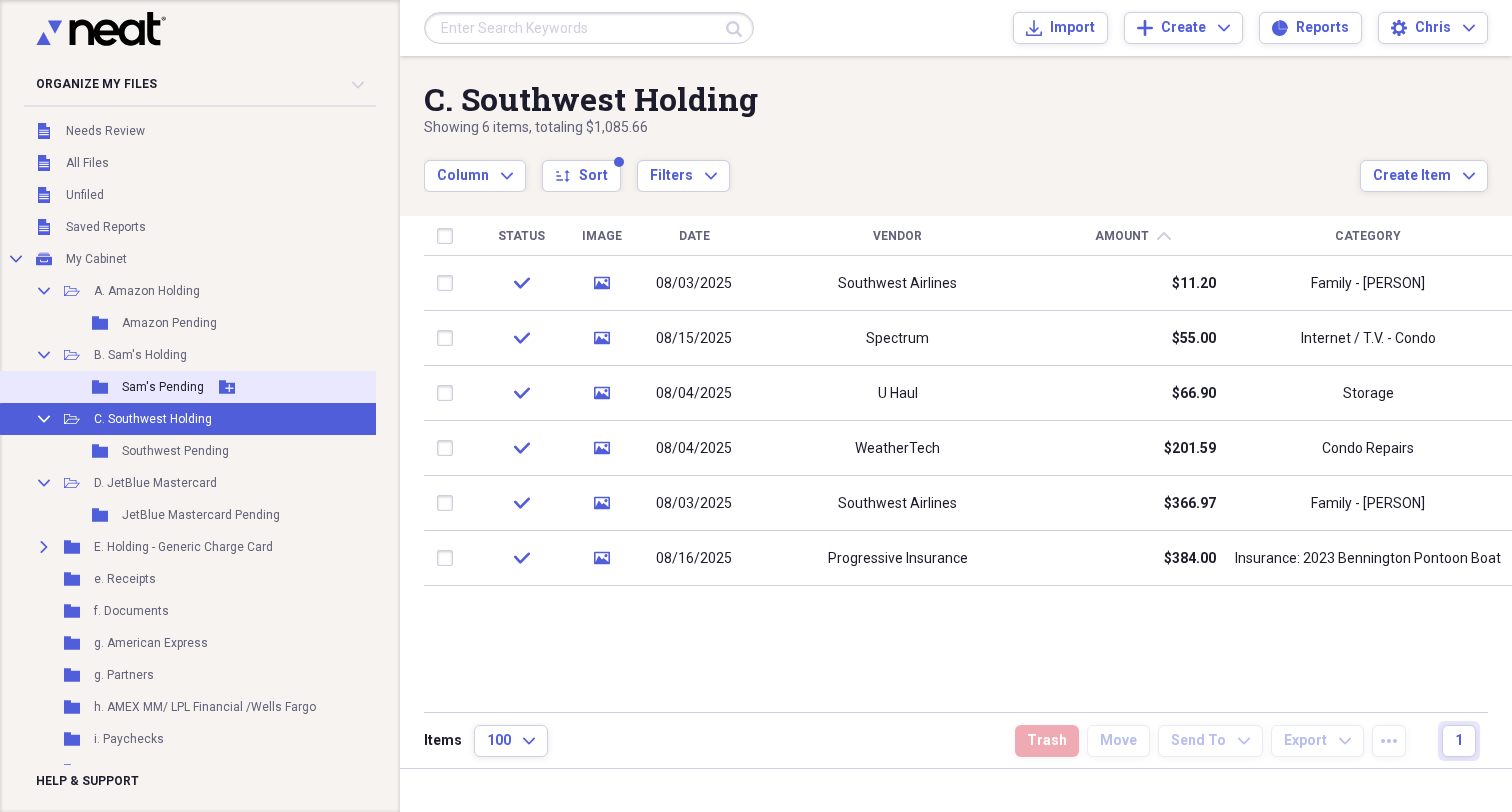 click on "Sam's Pending" at bounding box center (163, 387) 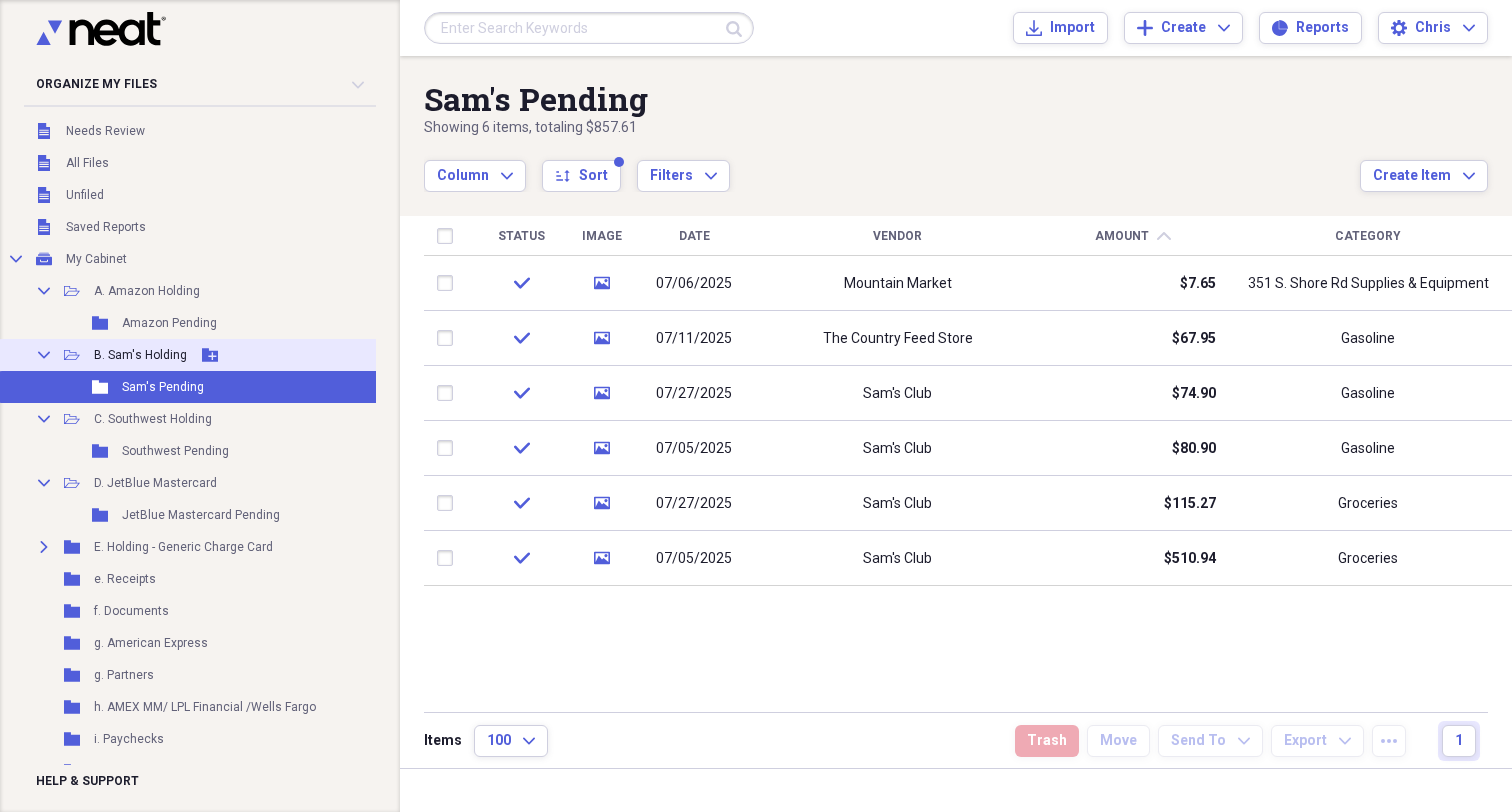 click on "Collapse Open Folder B. Sam's Holding Add Folder" at bounding box center [188, 355] 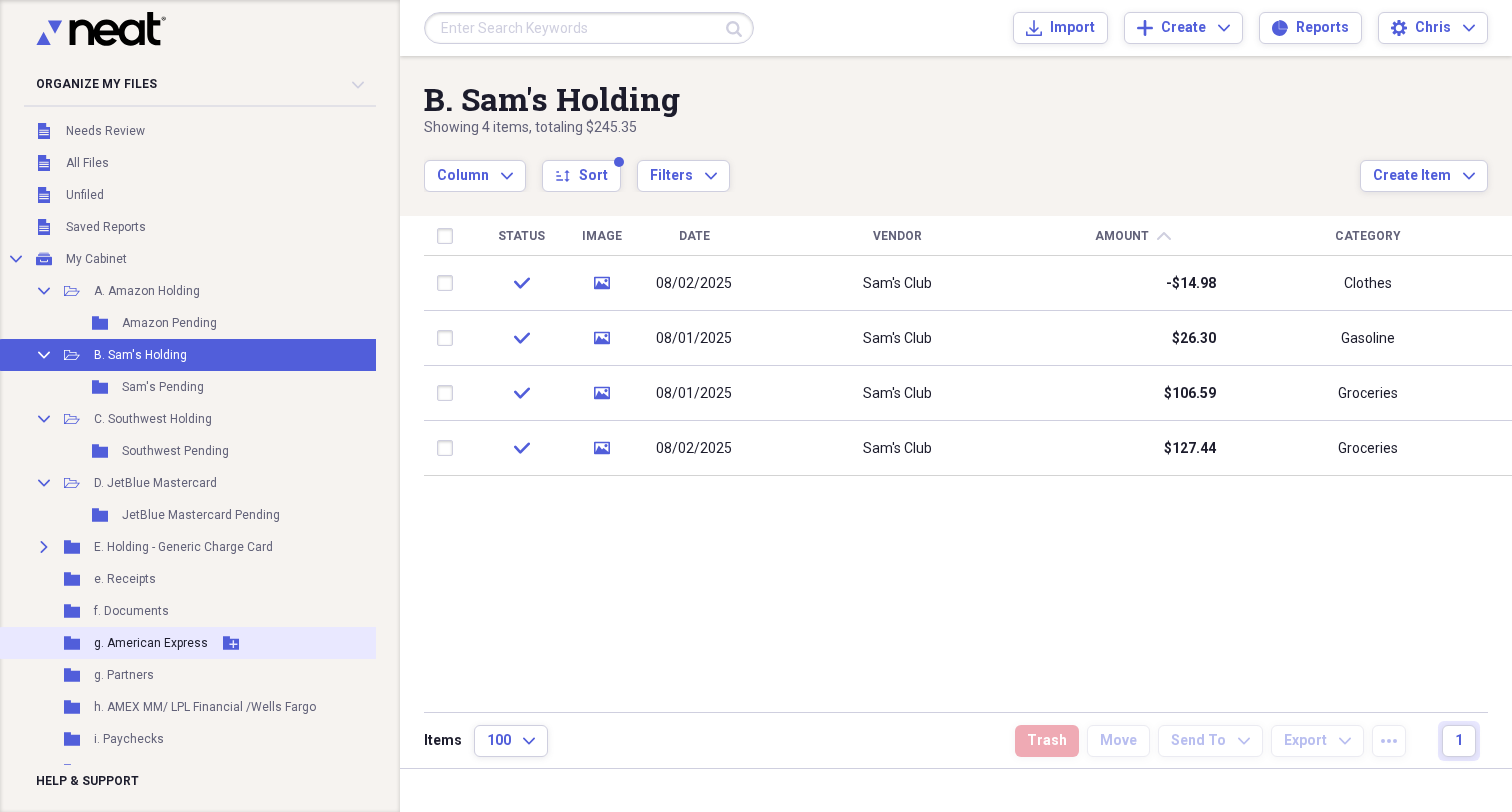 scroll, scrollTop: 0, scrollLeft: 0, axis: both 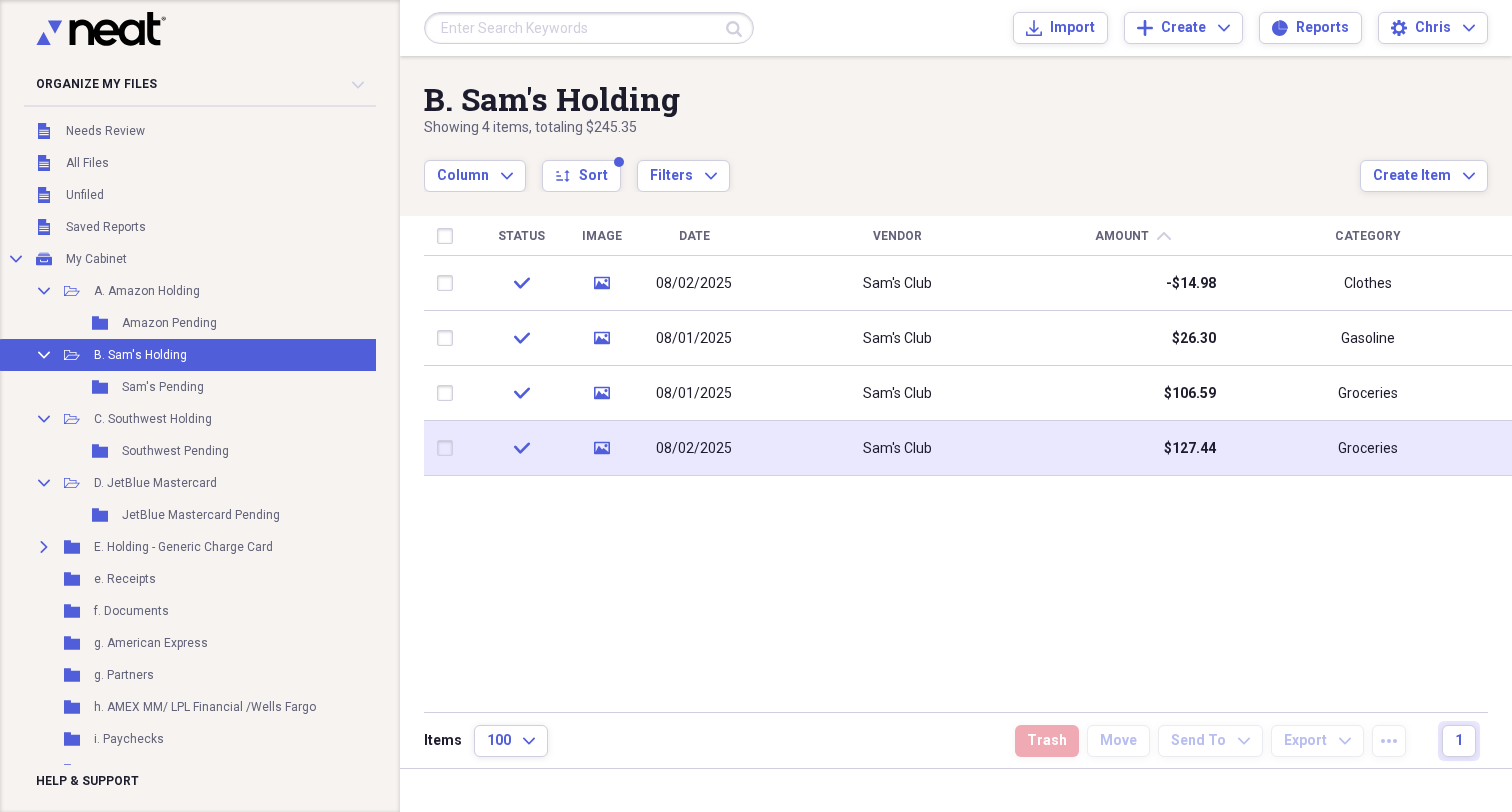click at bounding box center [449, 448] 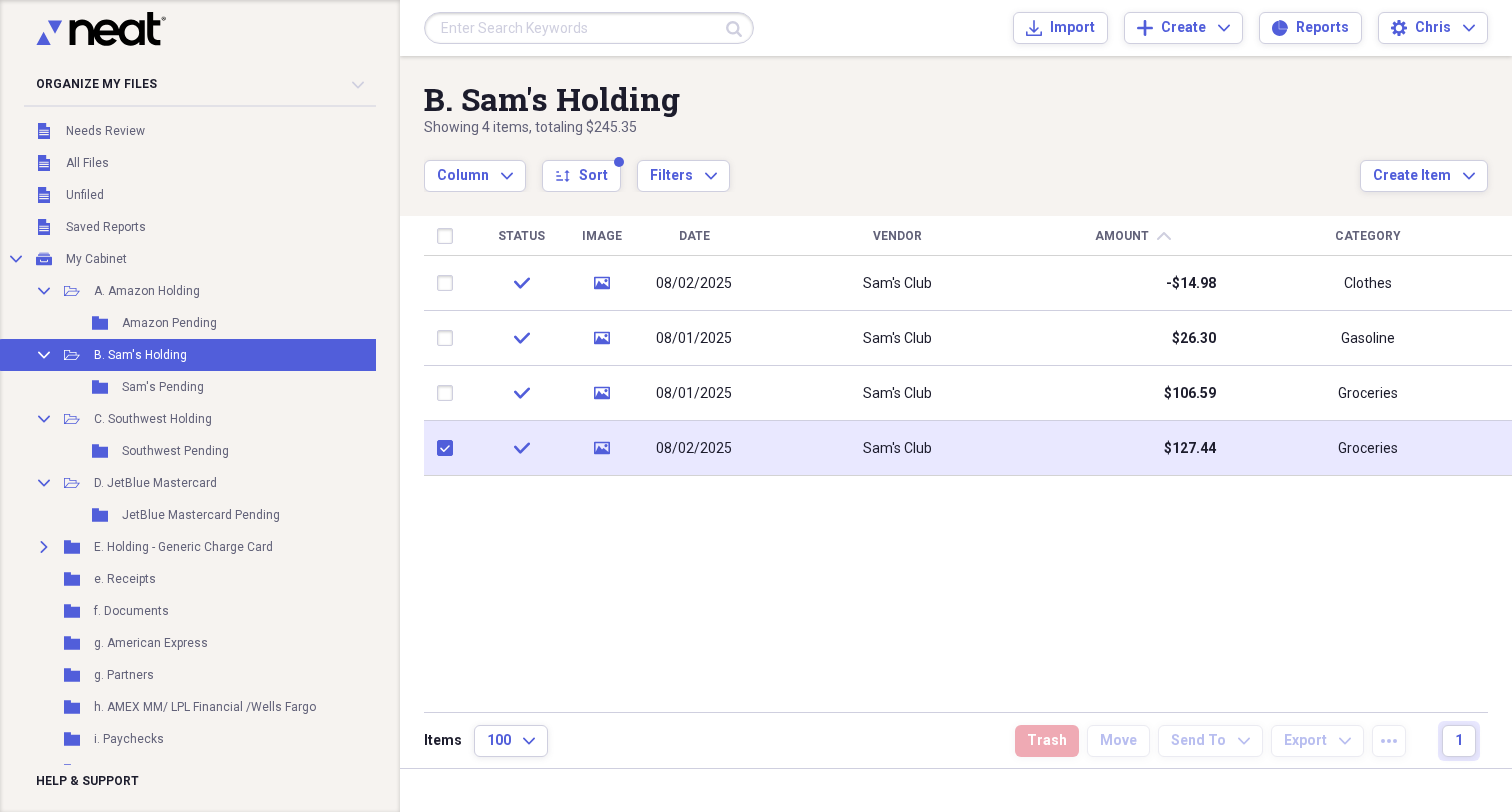 checkbox on "true" 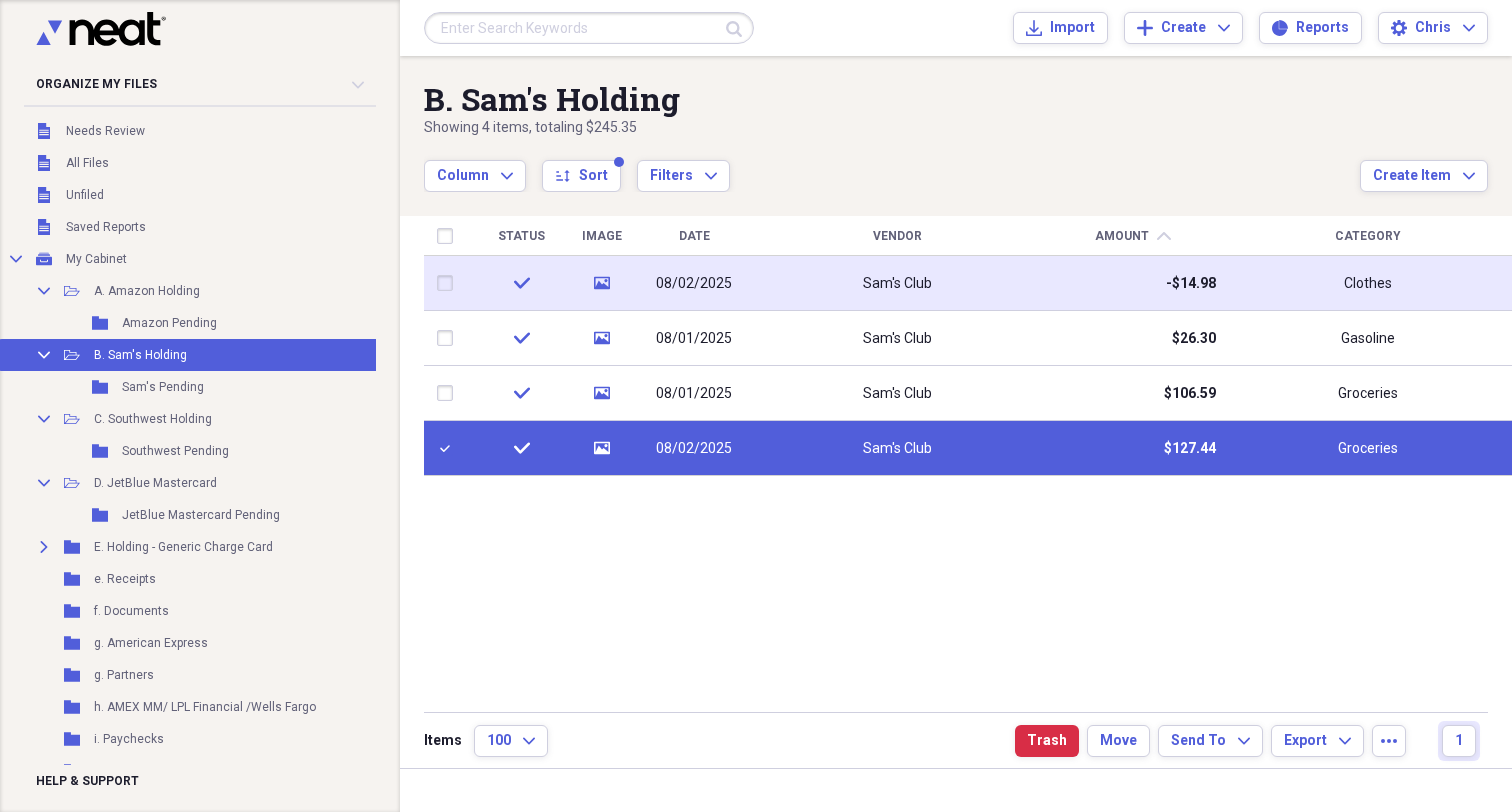 click at bounding box center [449, 283] 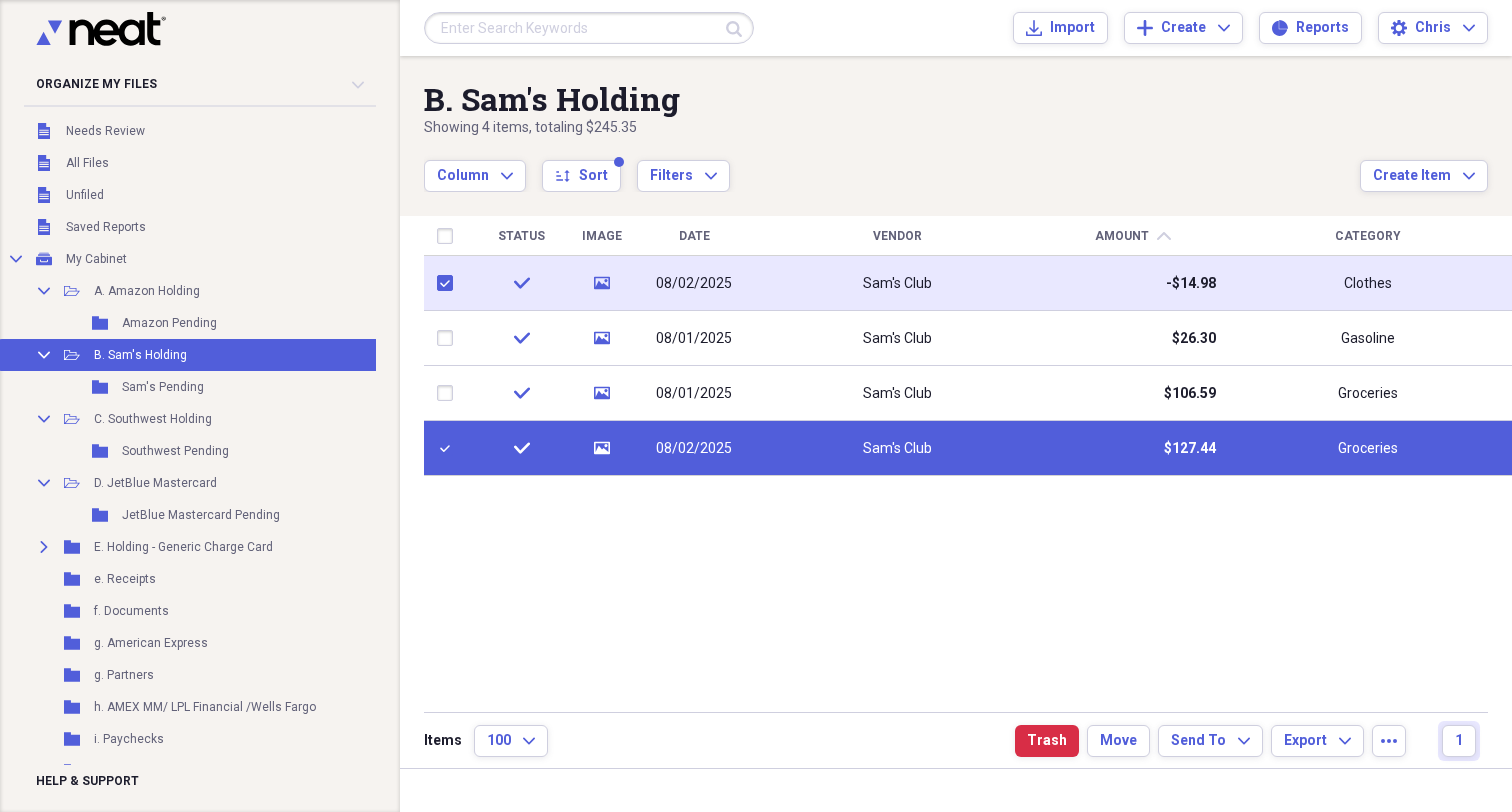 checkbox on "true" 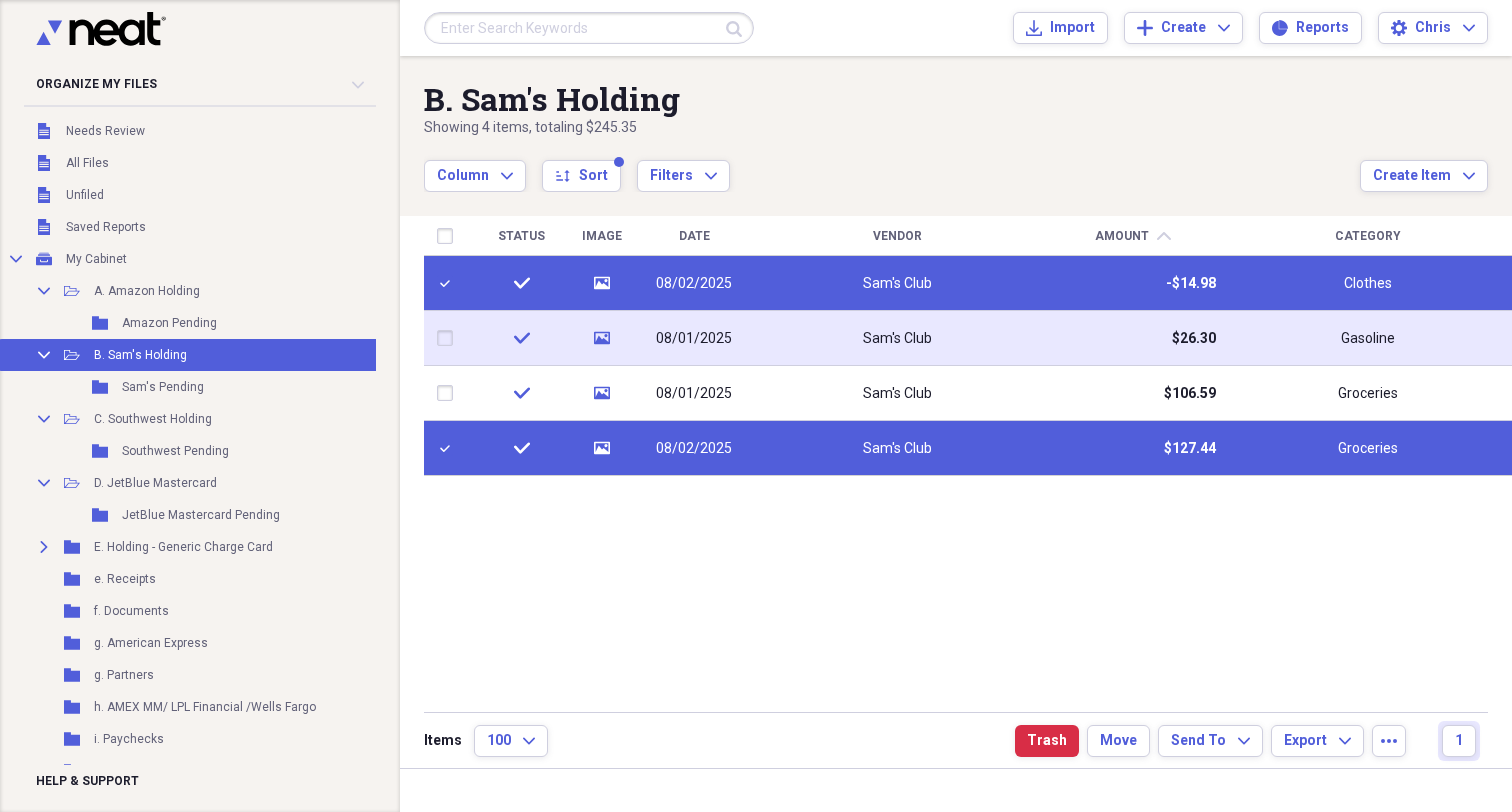 click at bounding box center (449, 338) 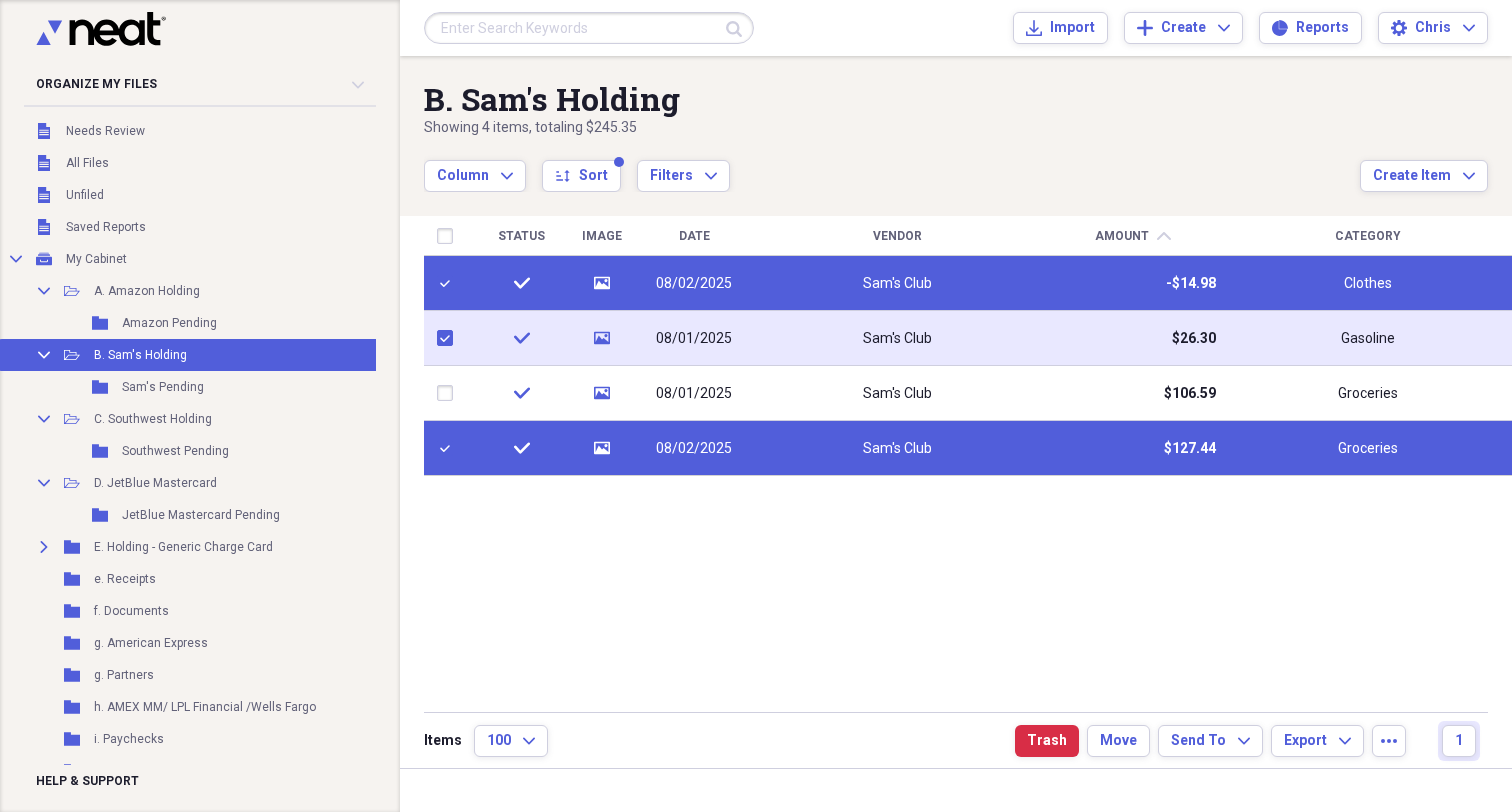checkbox on "true" 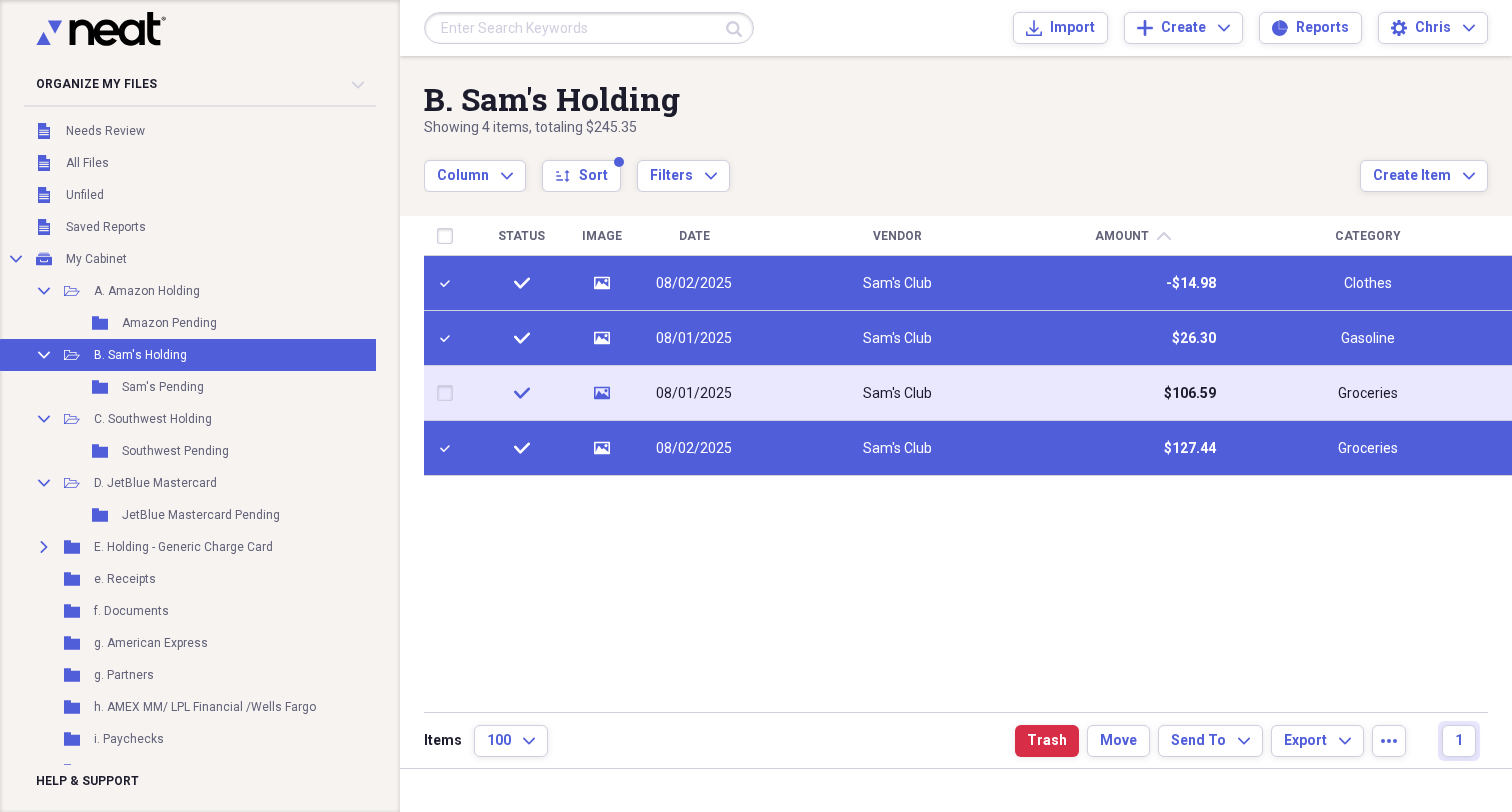 click at bounding box center [449, 393] 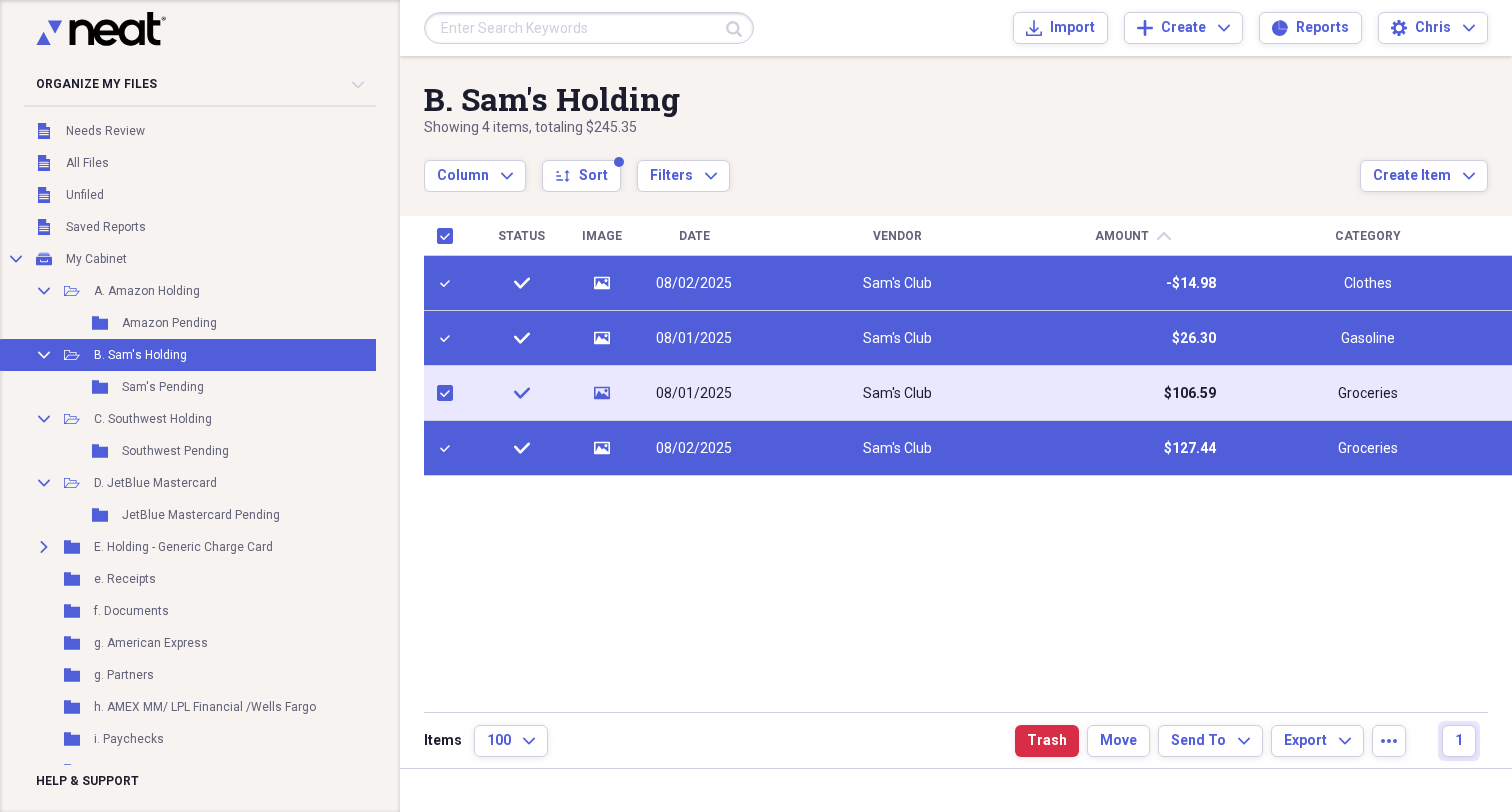 checkbox on "true" 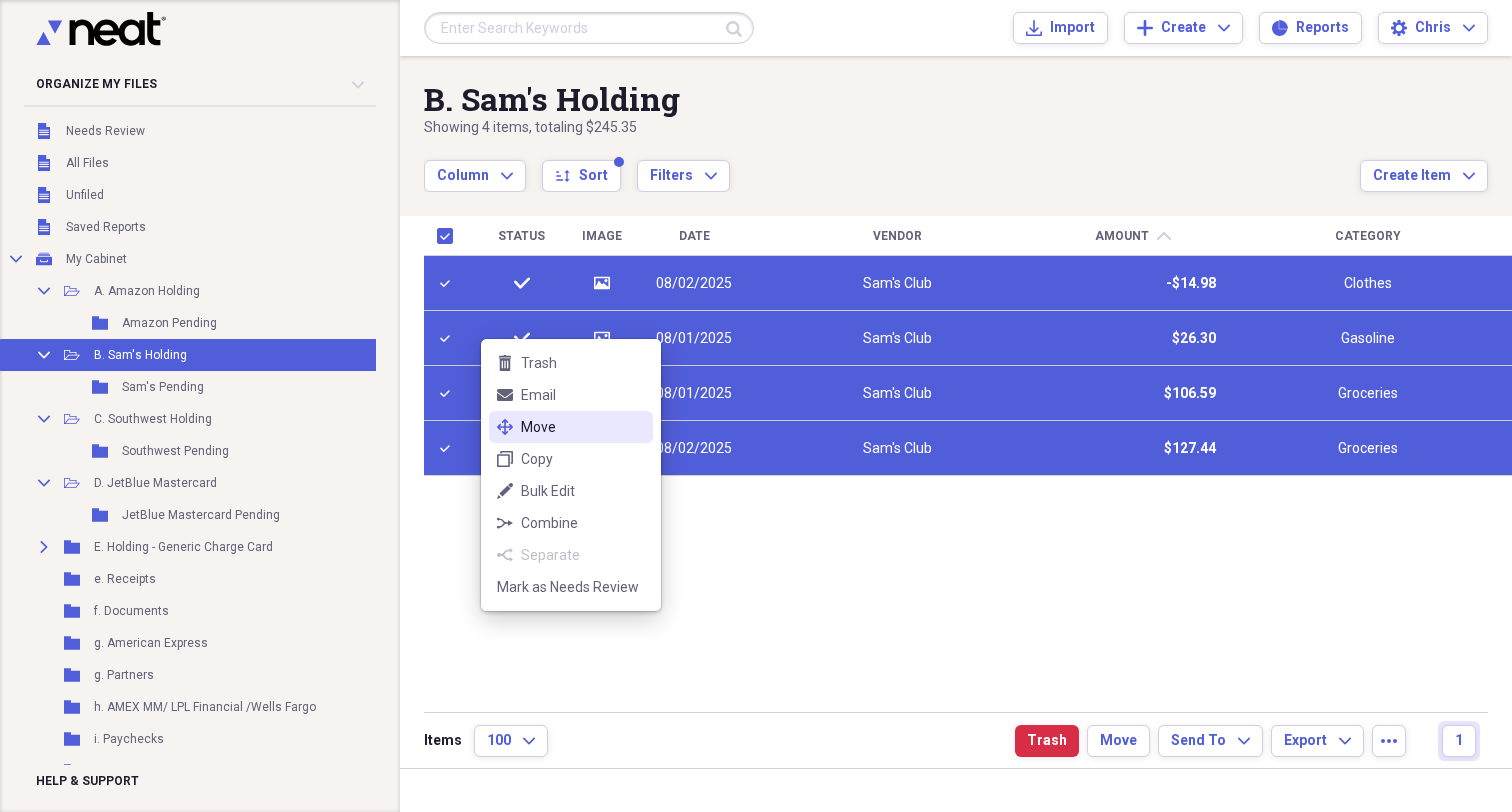 click on "Move" at bounding box center [583, 427] 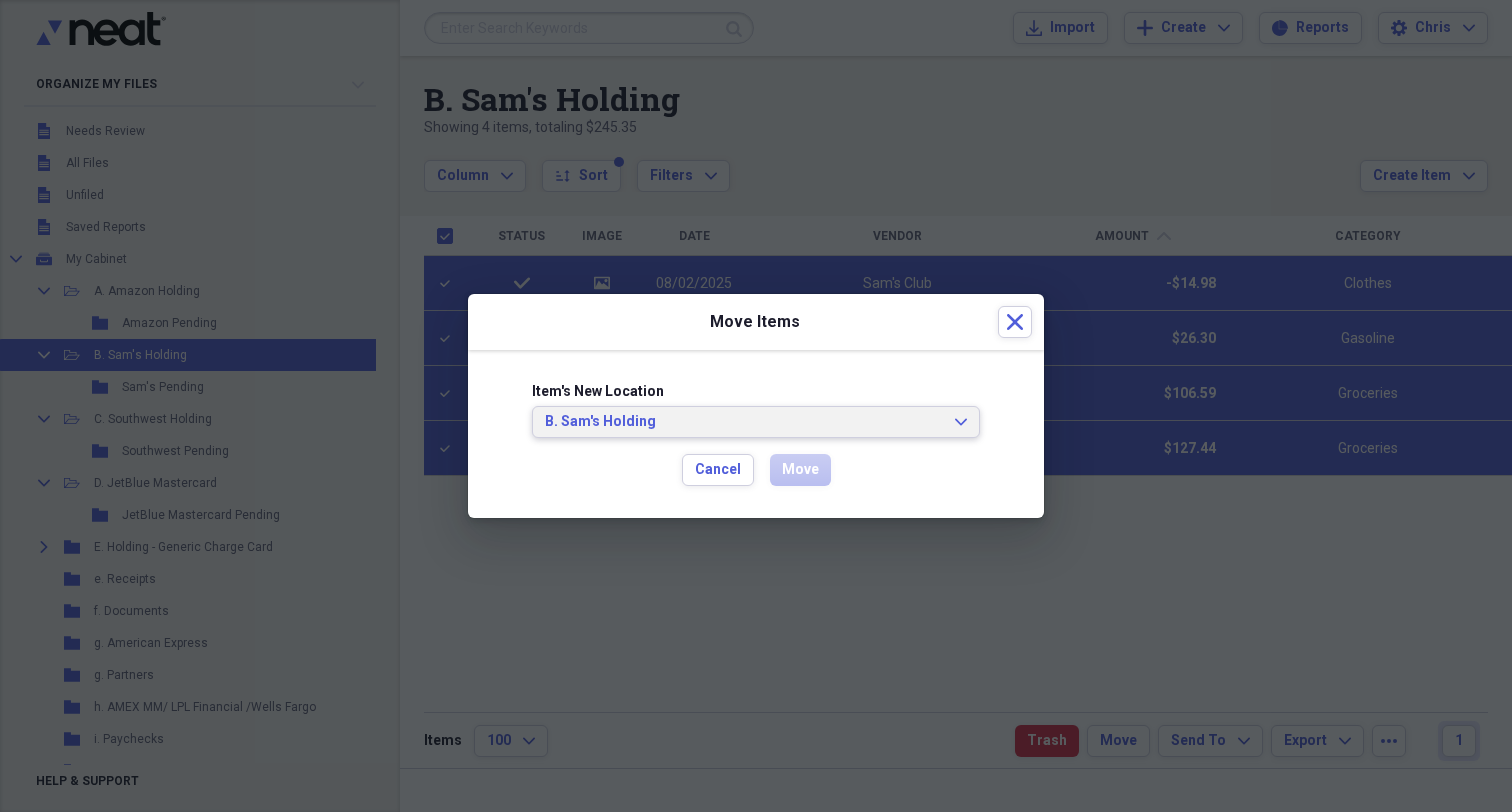 click on "Expand" 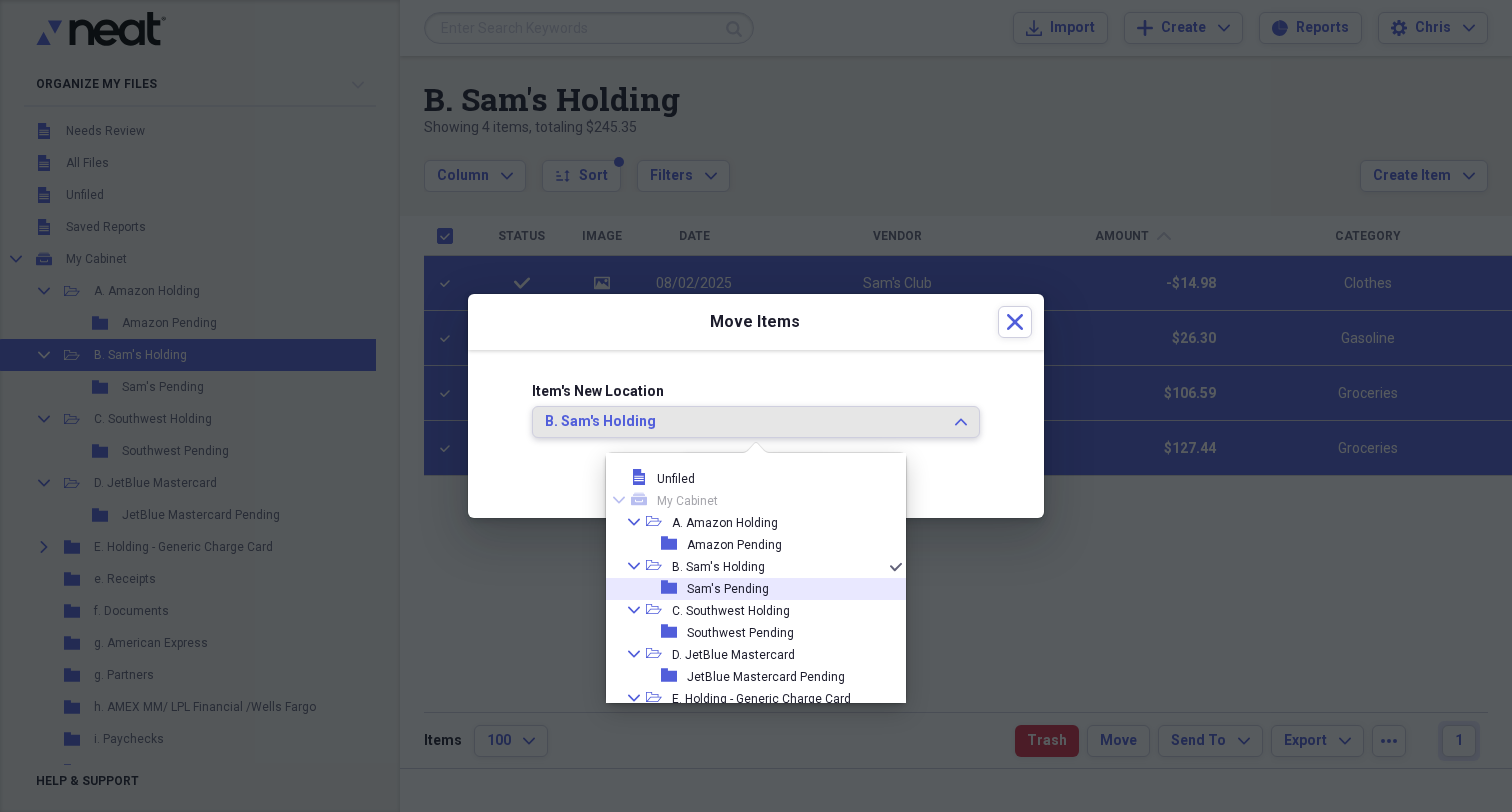 click on "Sam's Pending" at bounding box center (728, 589) 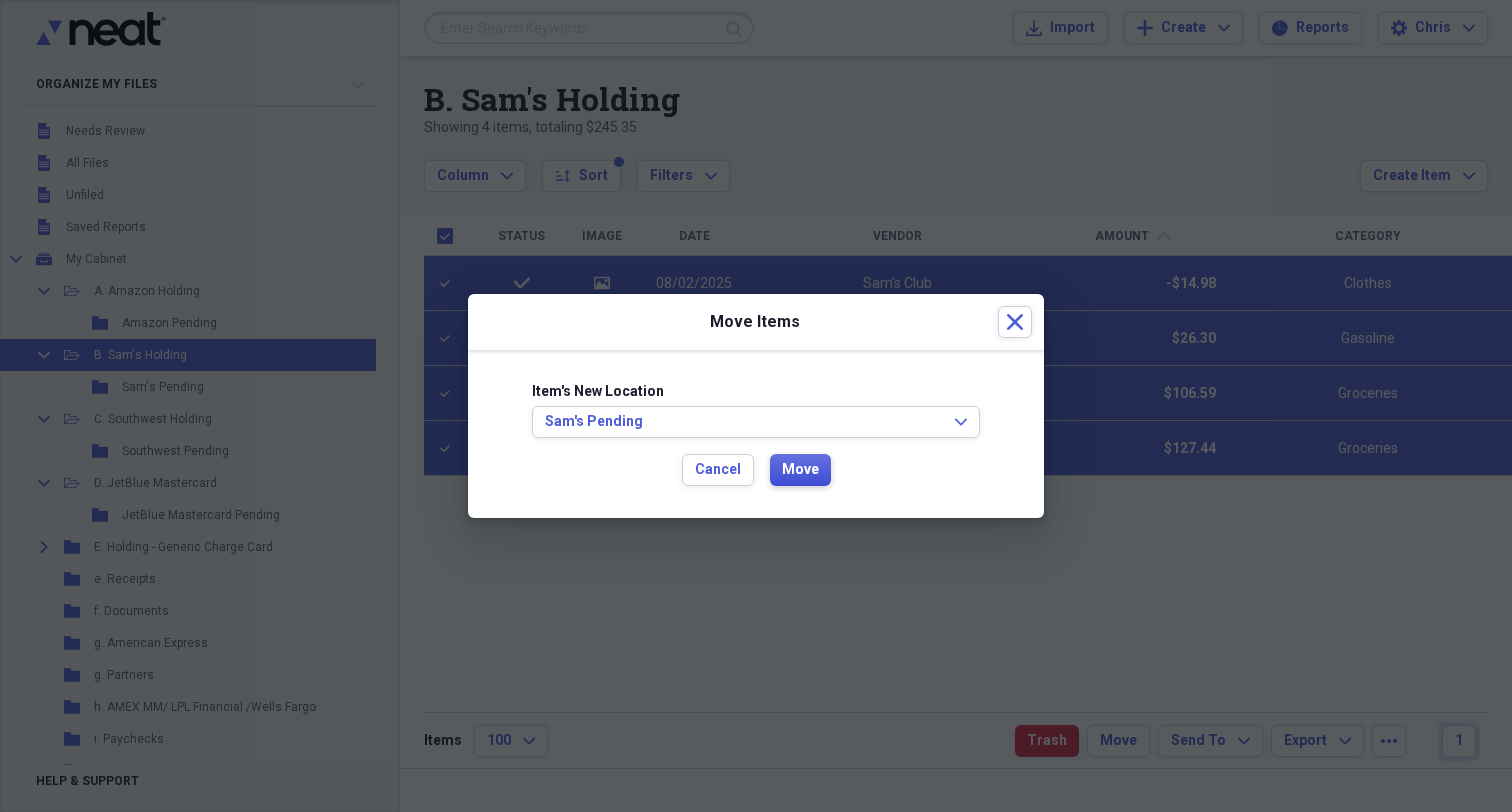 click on "Move" at bounding box center [800, 470] 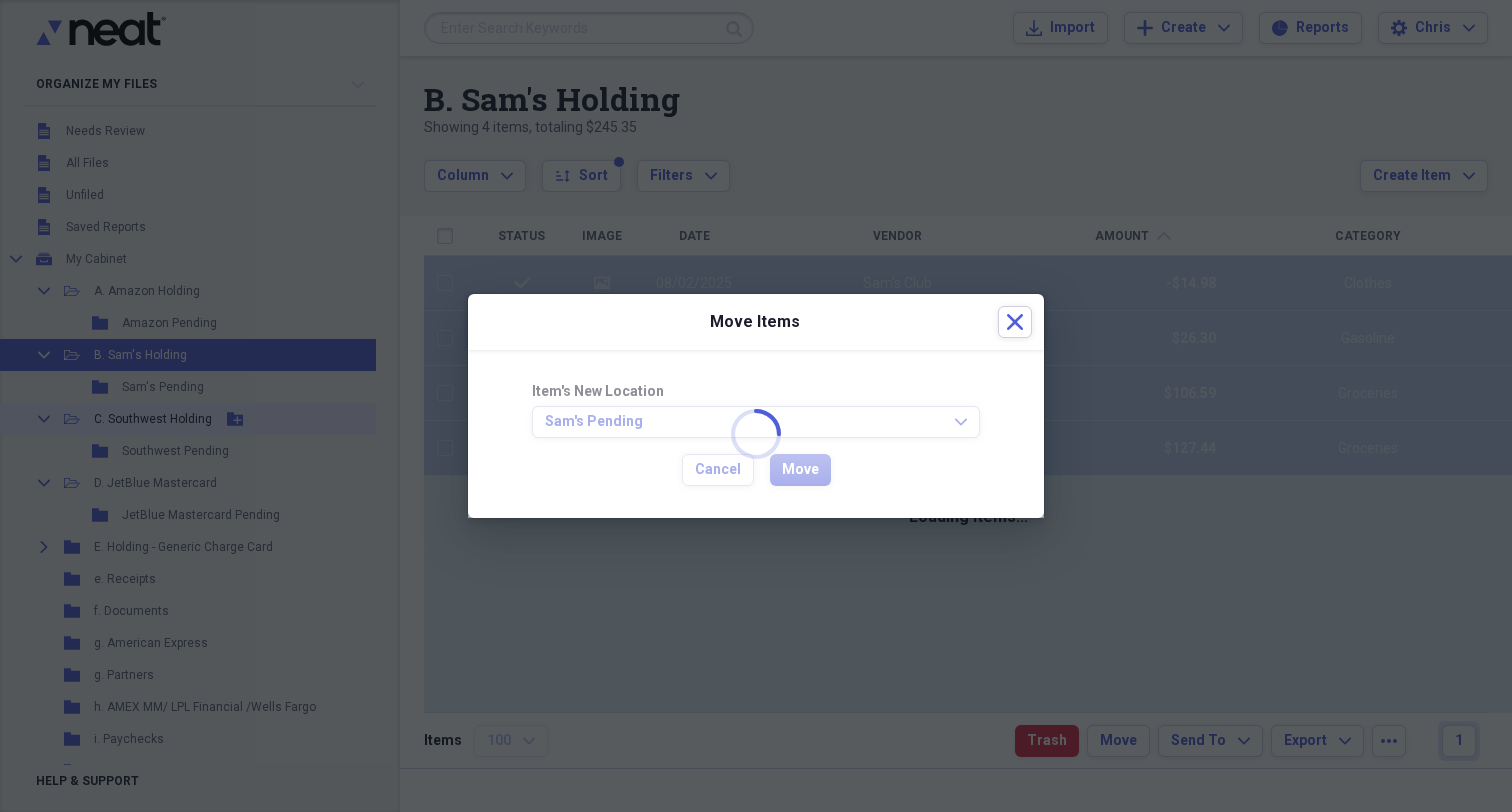 checkbox on "false" 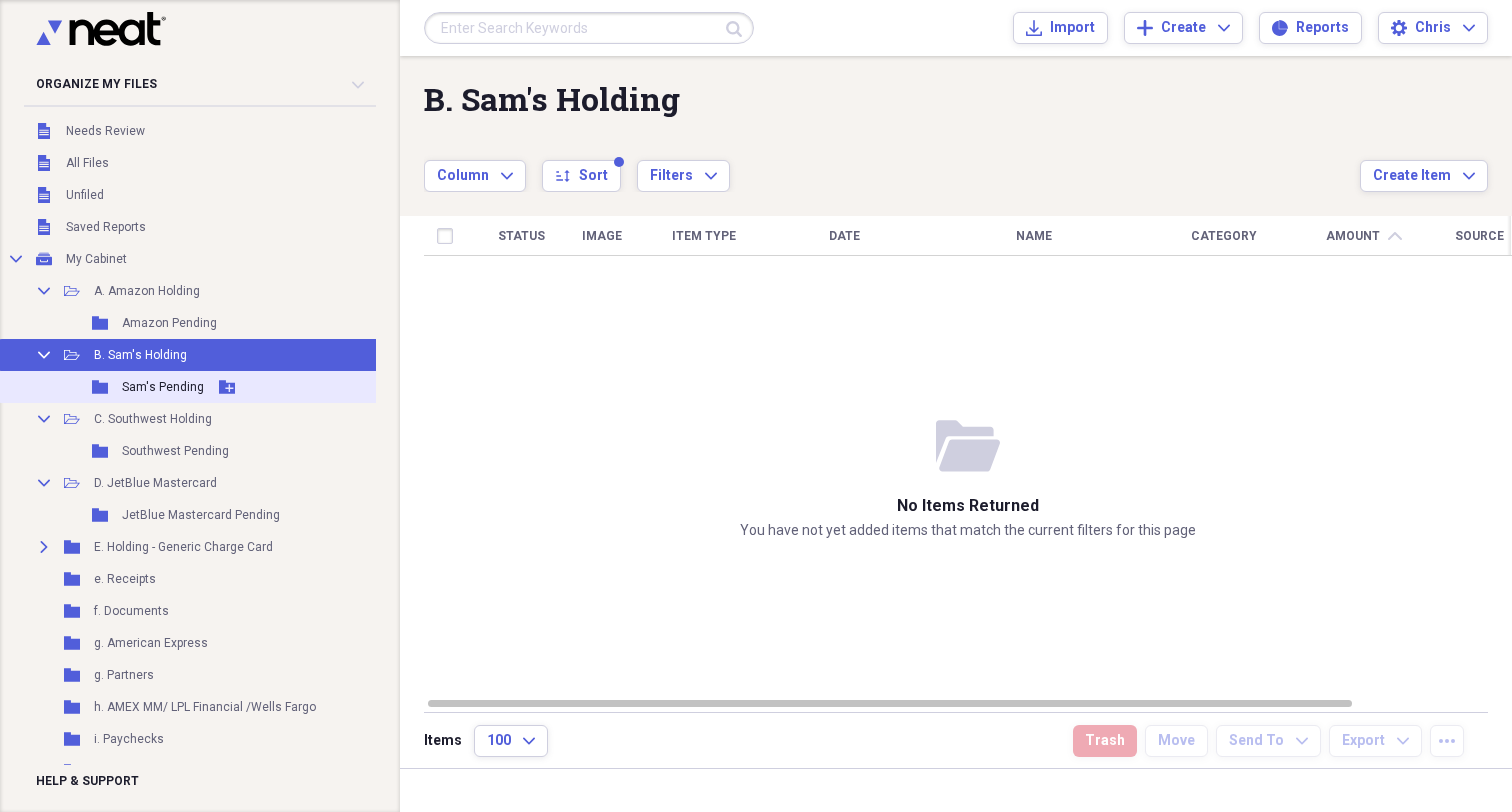 click on "Sam's Pending" at bounding box center [163, 387] 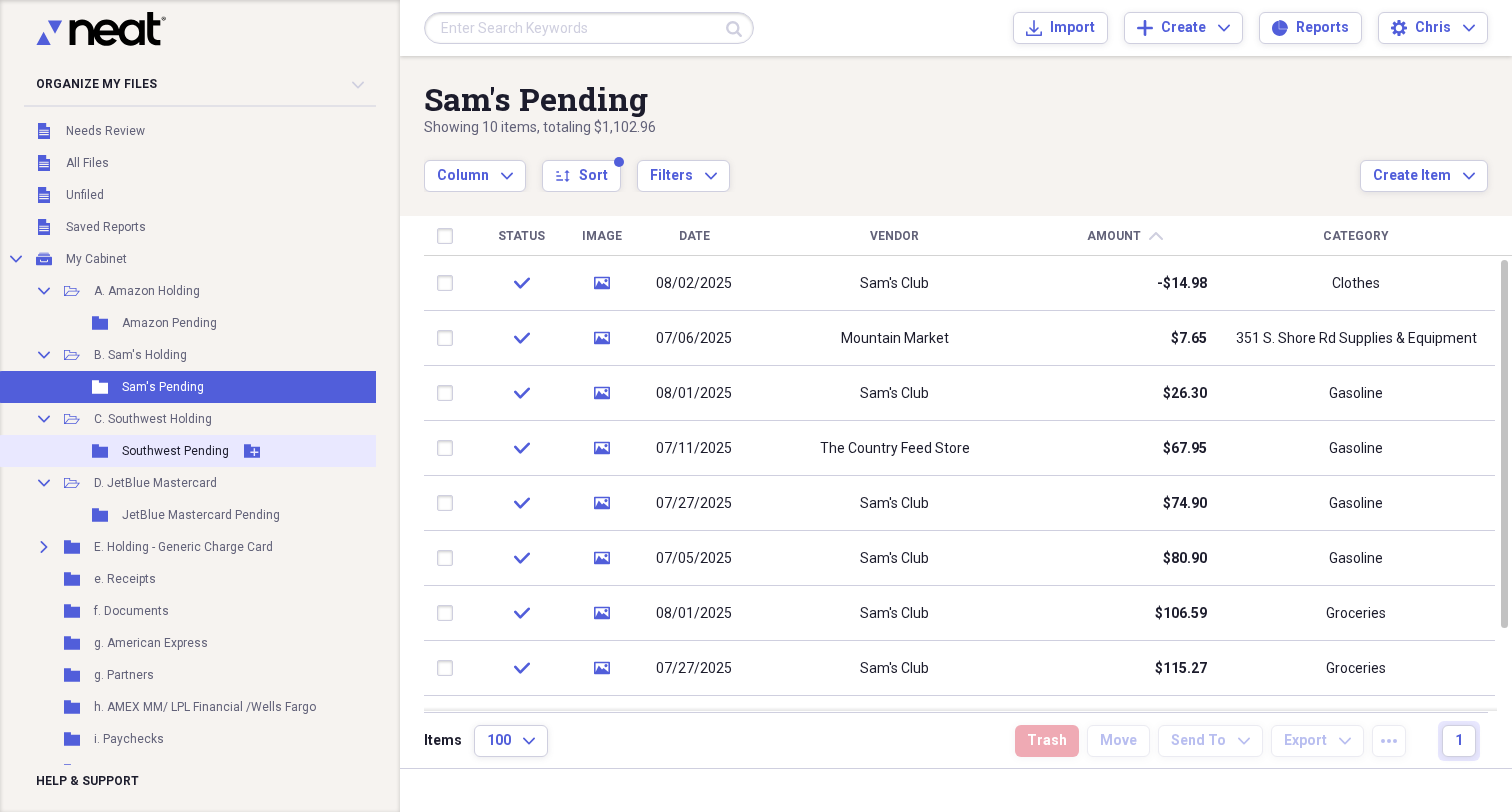click on "Southwest Pending" at bounding box center [175, 451] 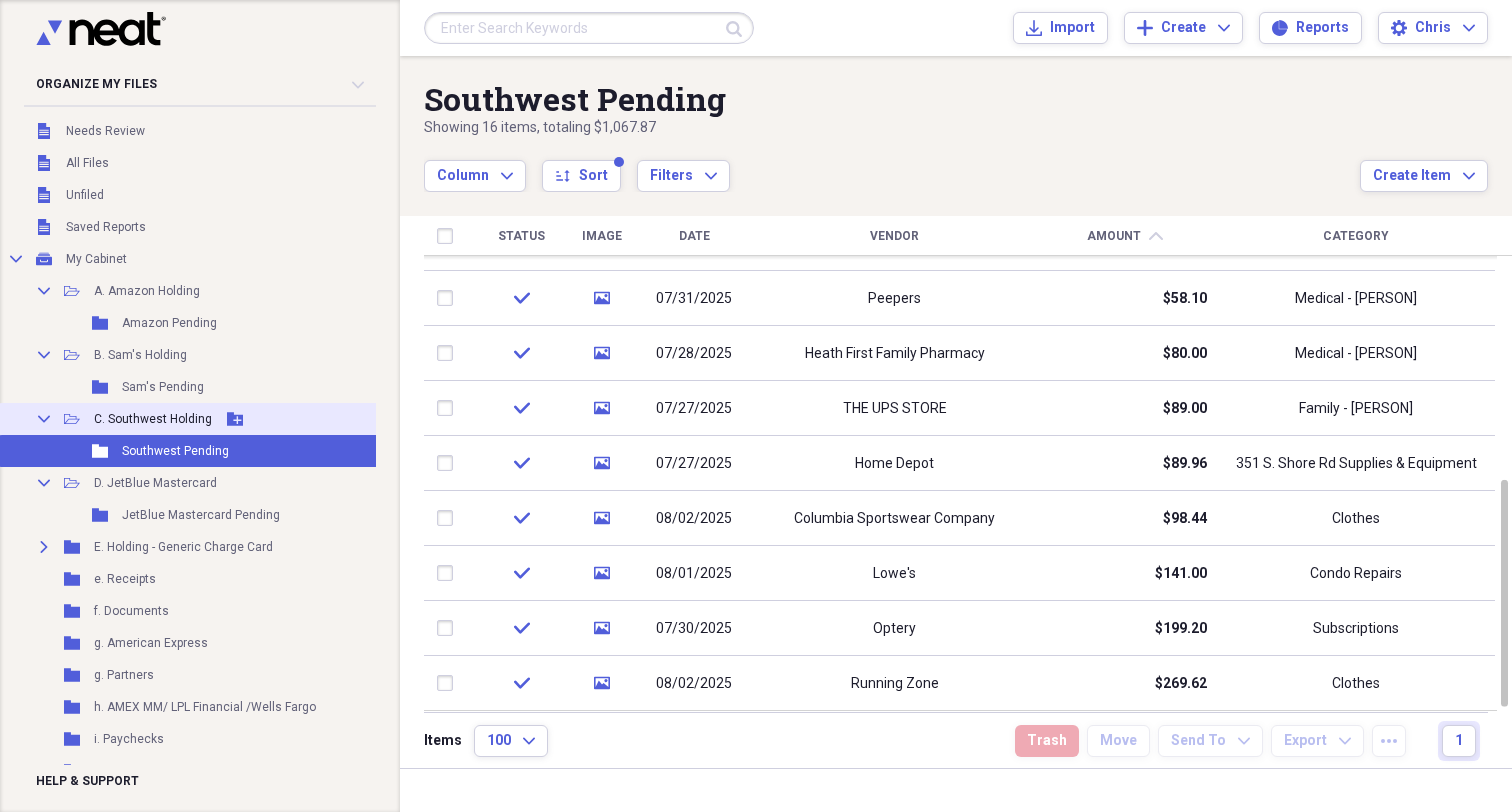 click on "C. Southwest Holding" at bounding box center [153, 419] 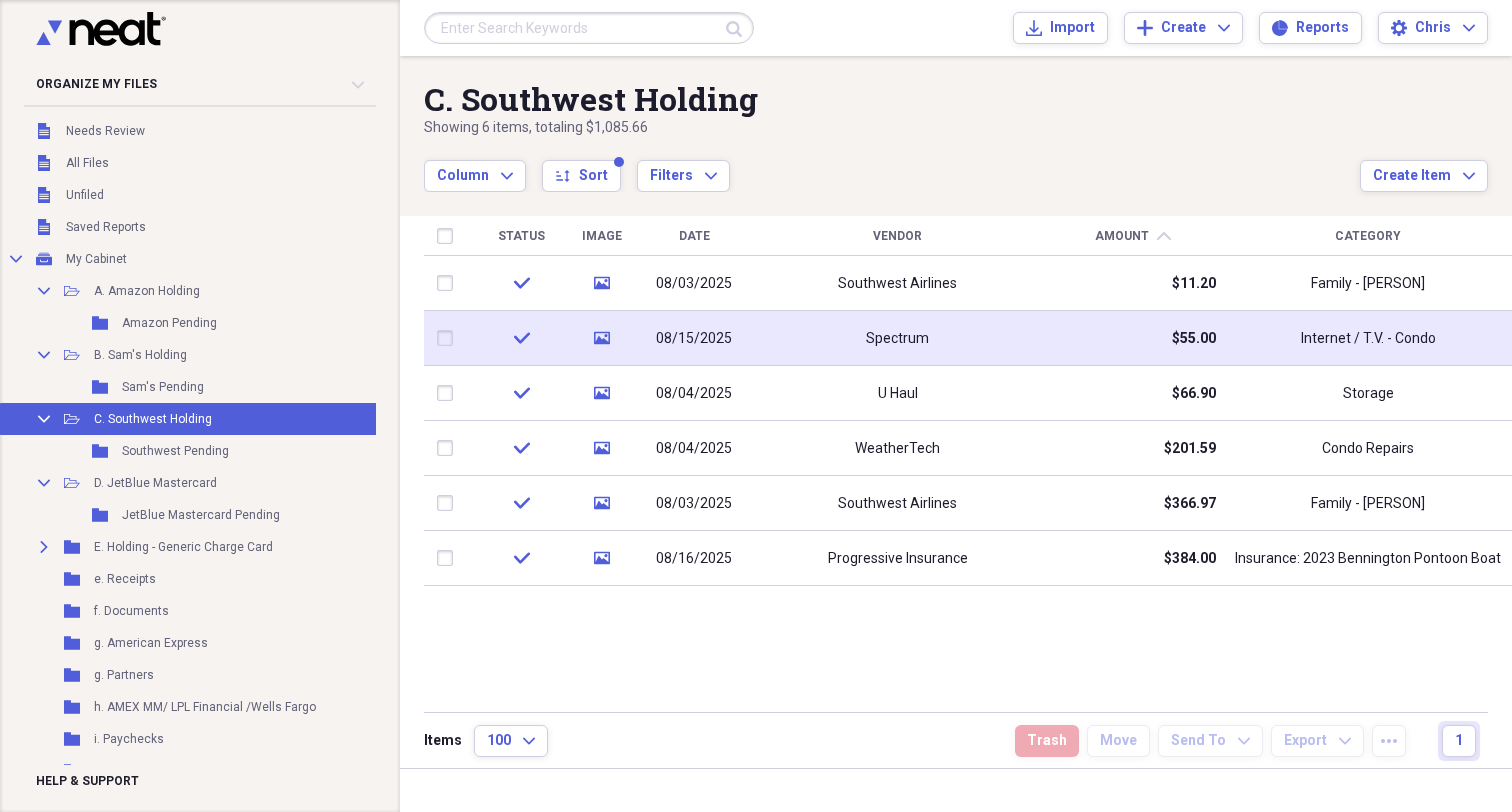 click on "08/15/2025" at bounding box center (694, 339) 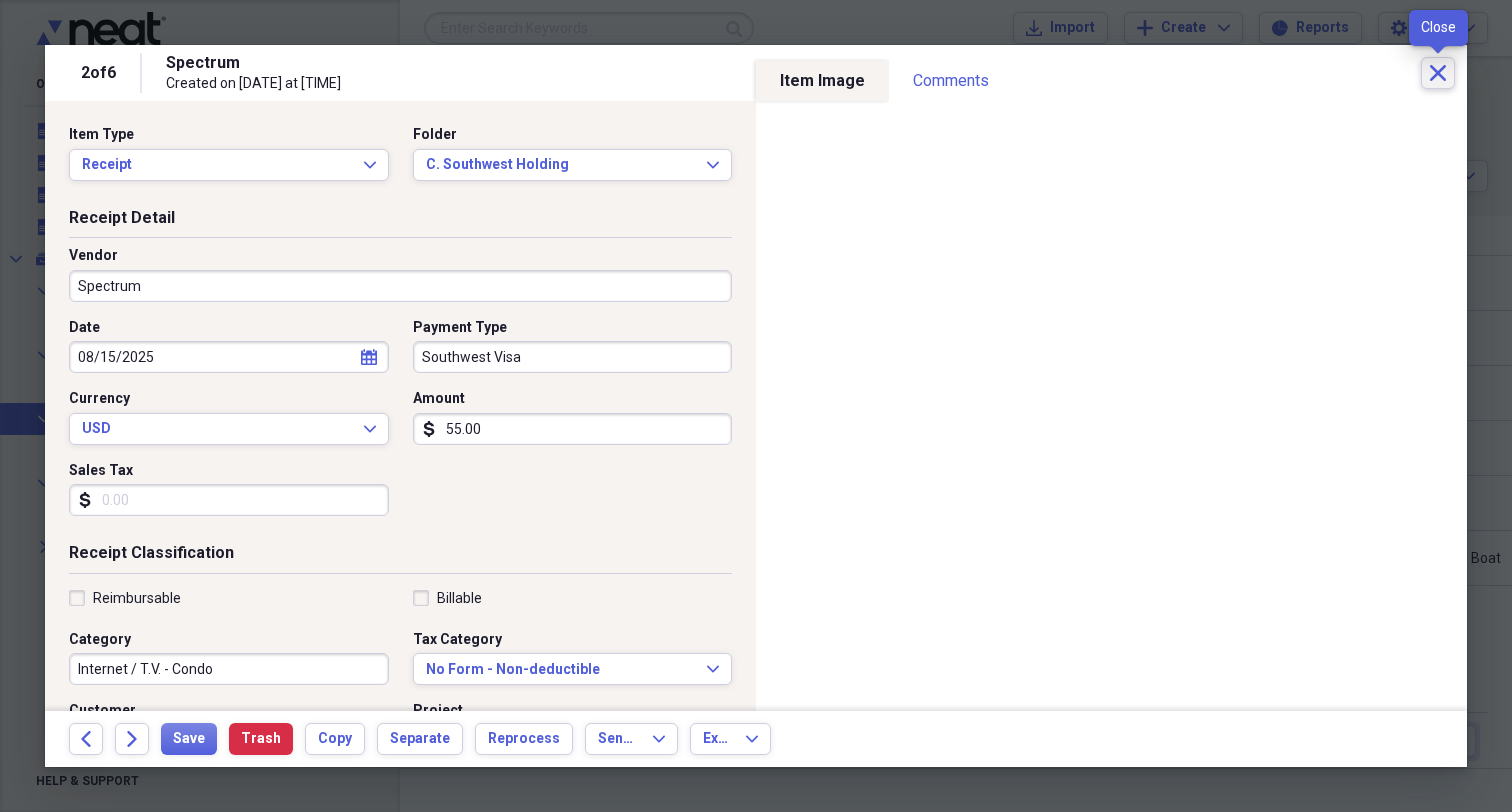 click on "Close" 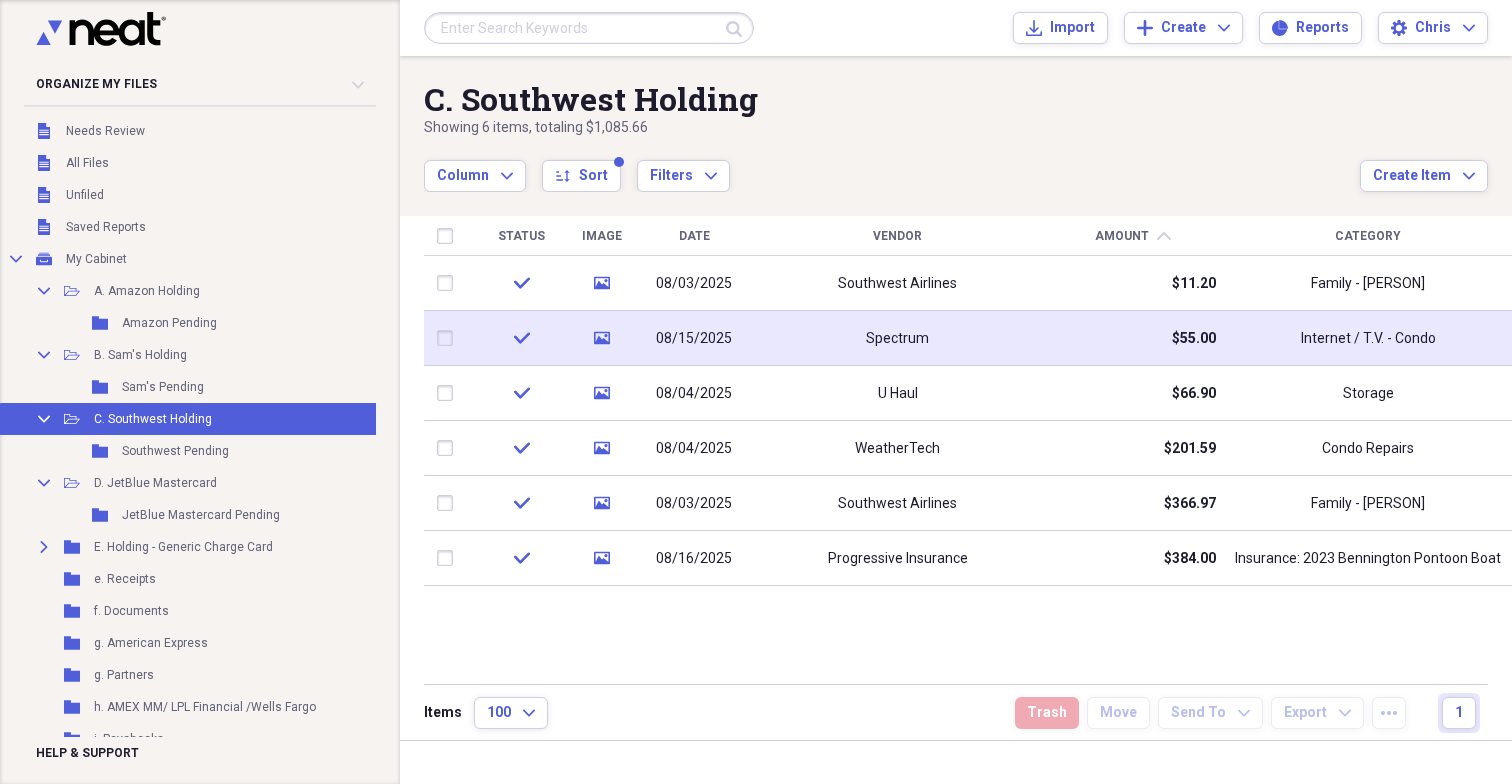 click on "08/15/2025" at bounding box center [694, 339] 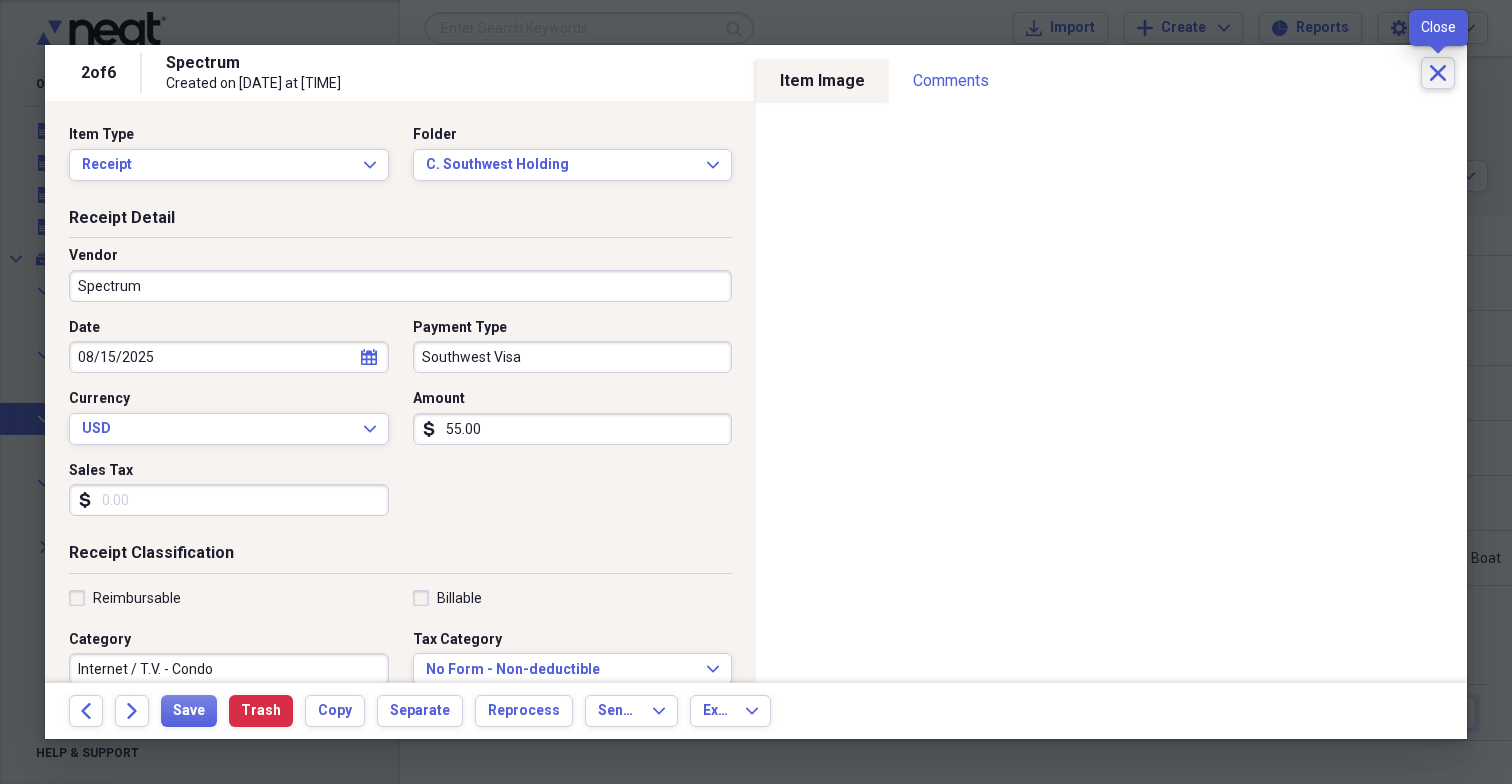 click on "Close" at bounding box center (1438, 73) 